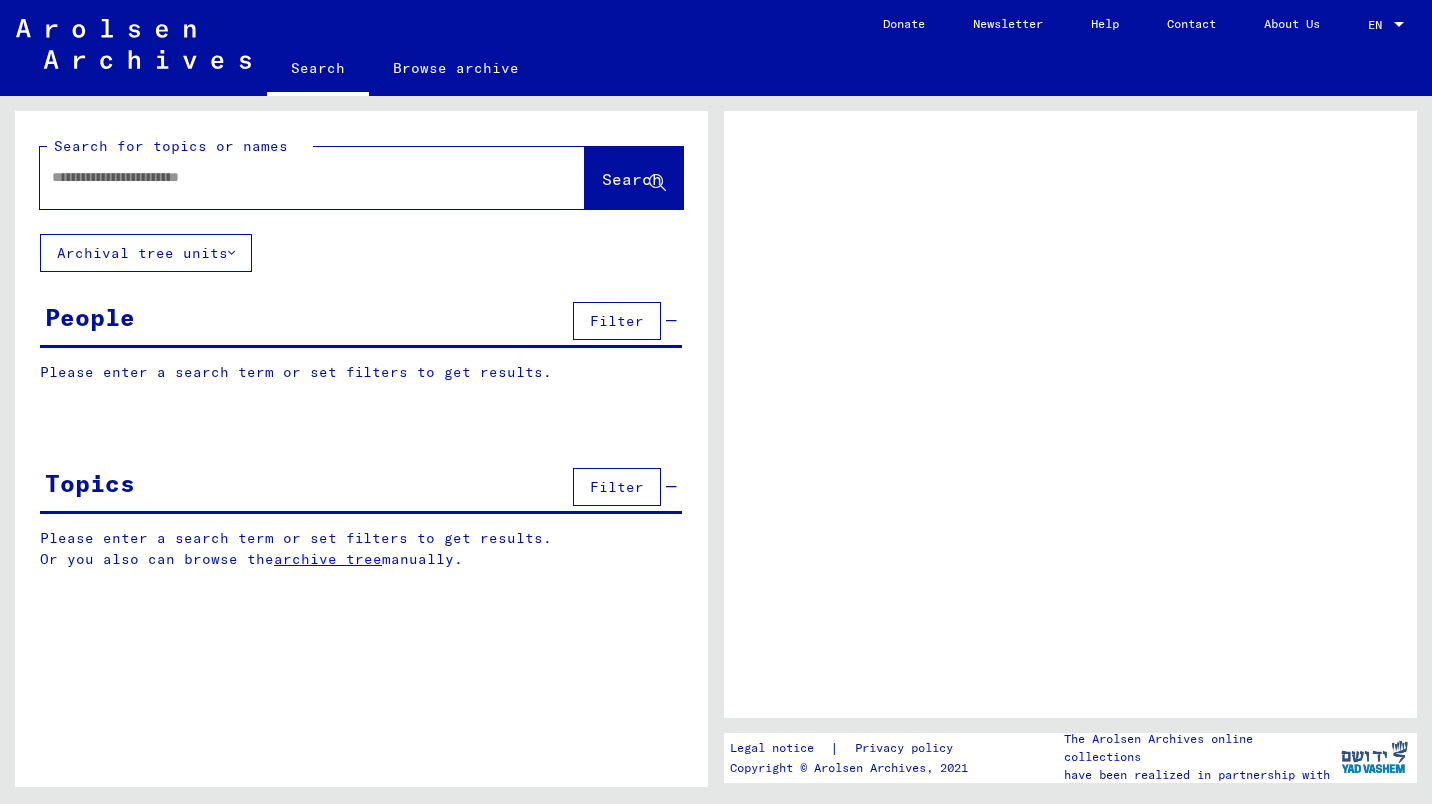 scroll, scrollTop: 0, scrollLeft: 0, axis: both 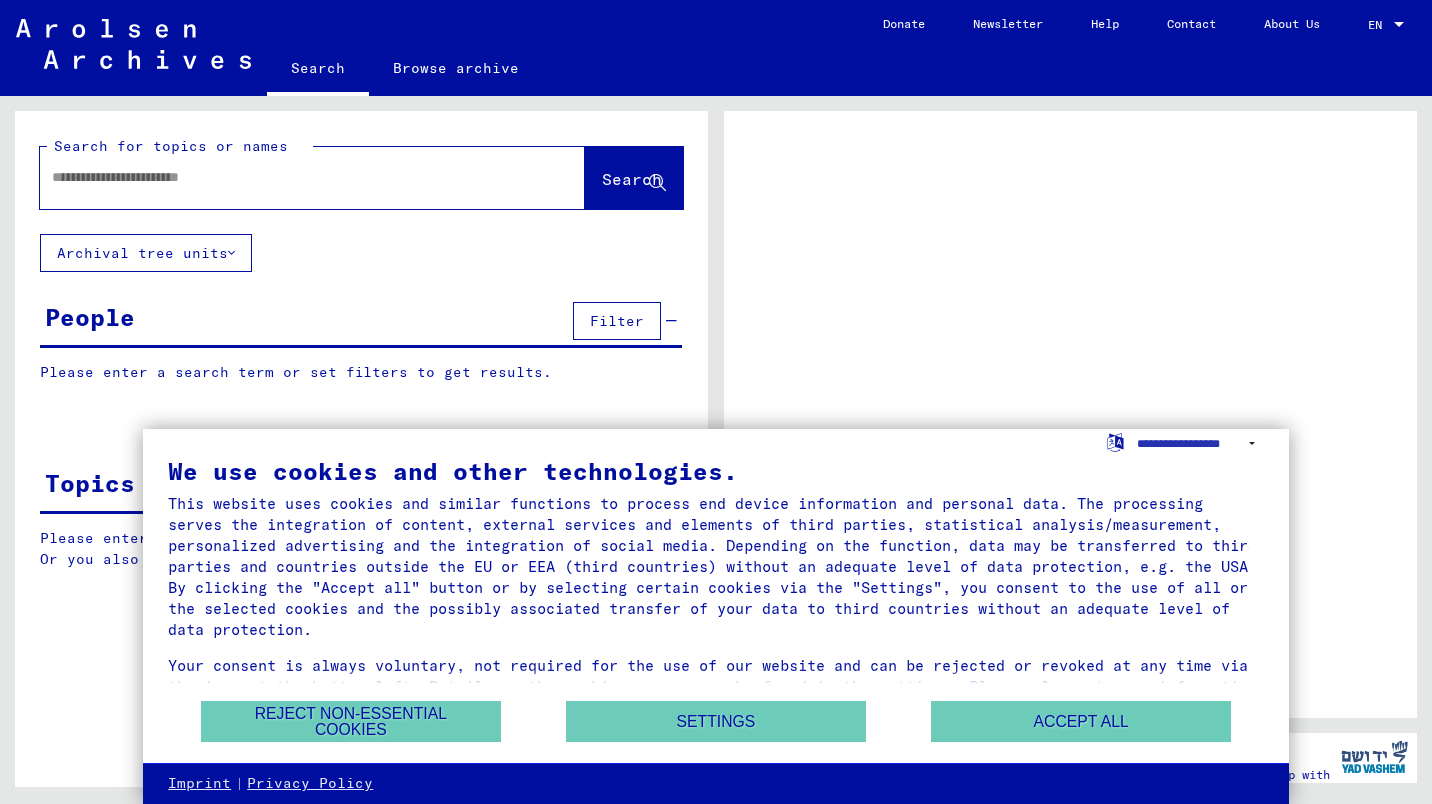 click at bounding box center [294, 177] 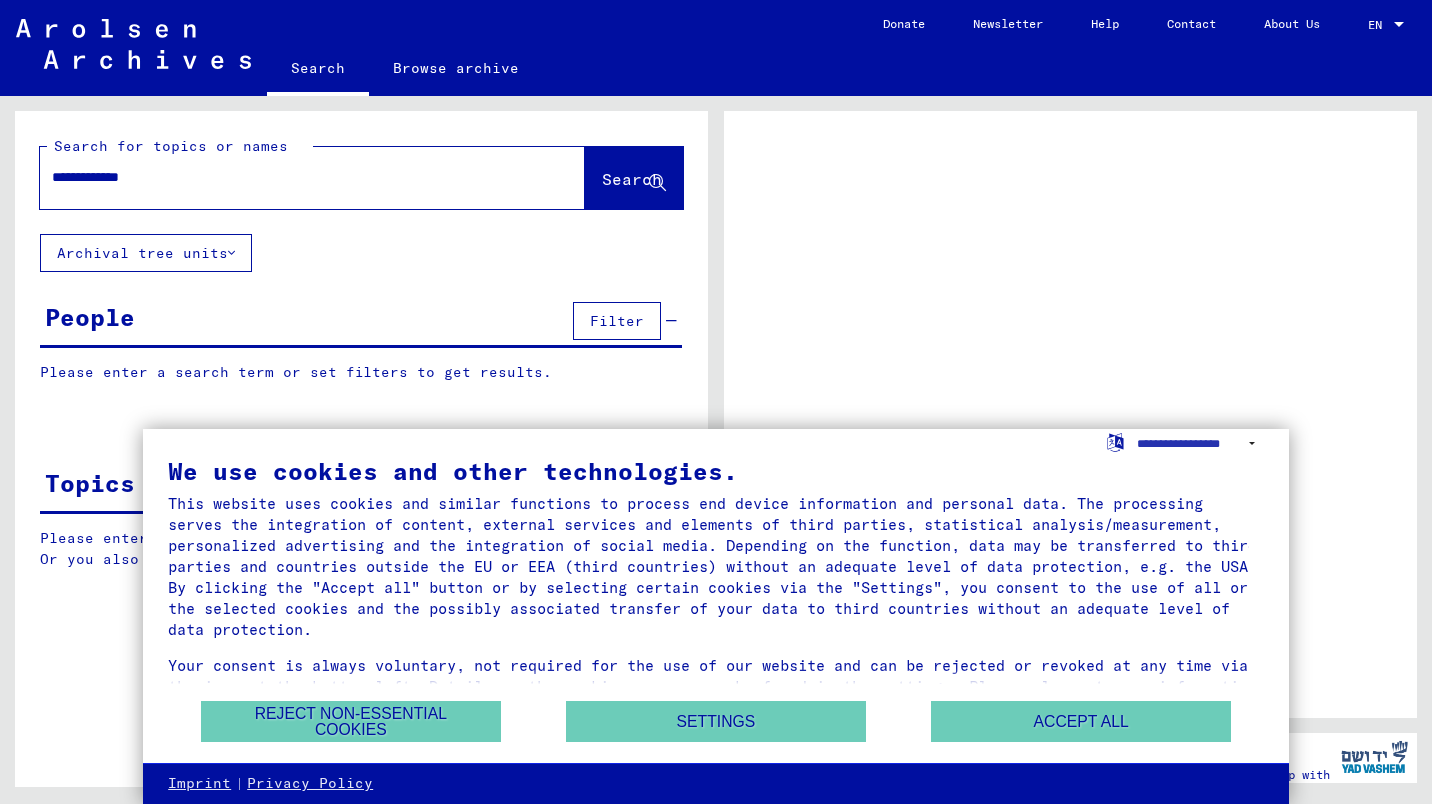 type on "**********" 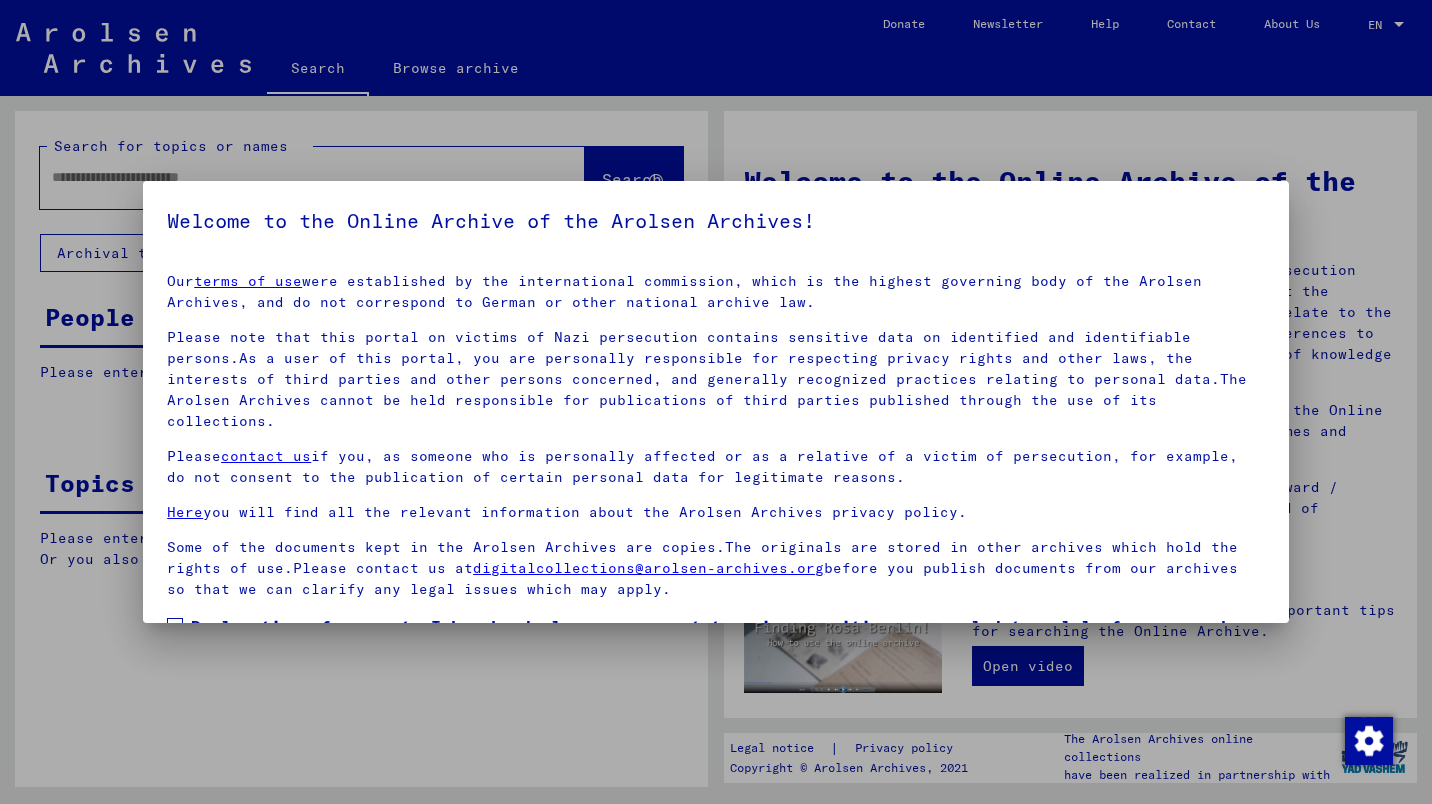 scroll, scrollTop: 114, scrollLeft: 0, axis: vertical 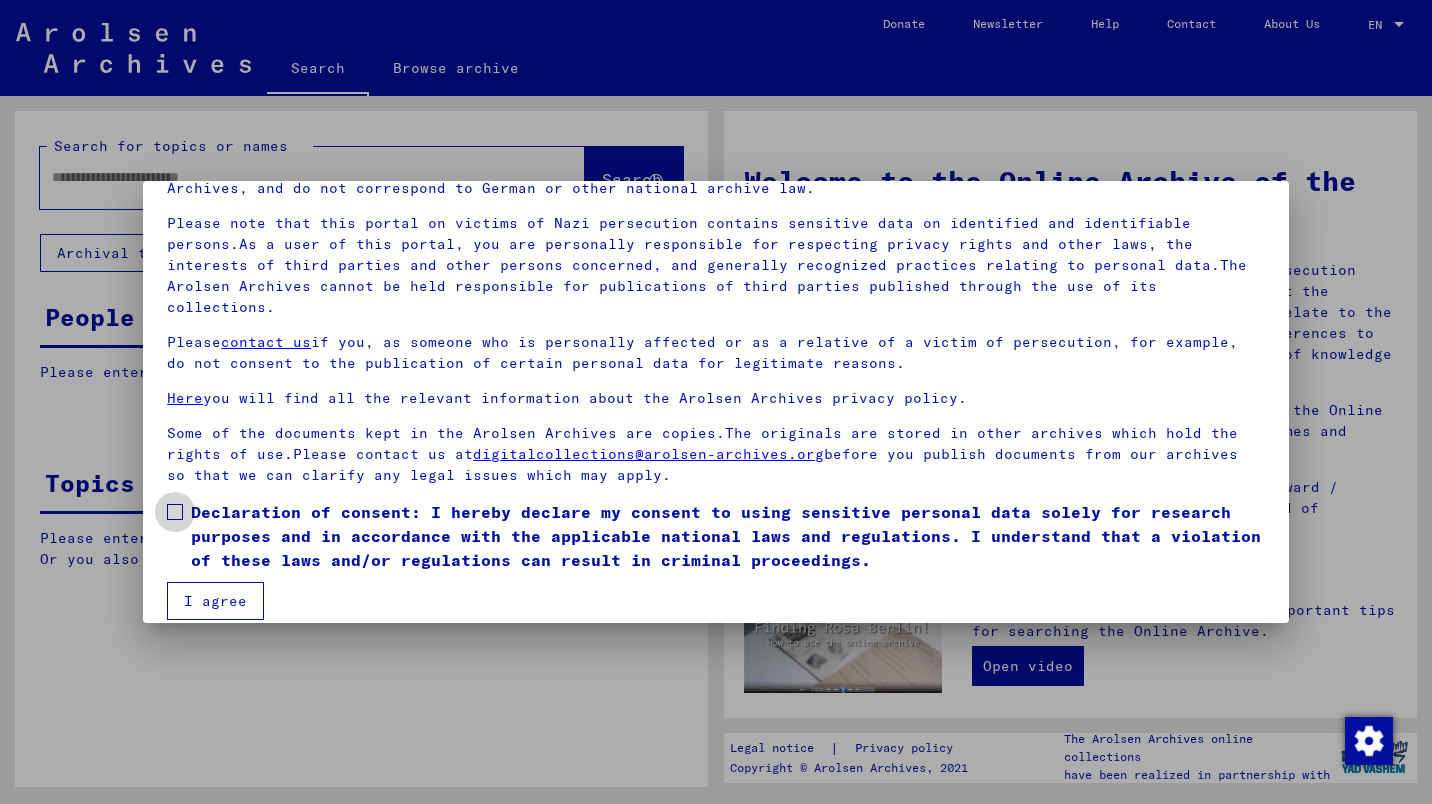 click at bounding box center [175, 512] 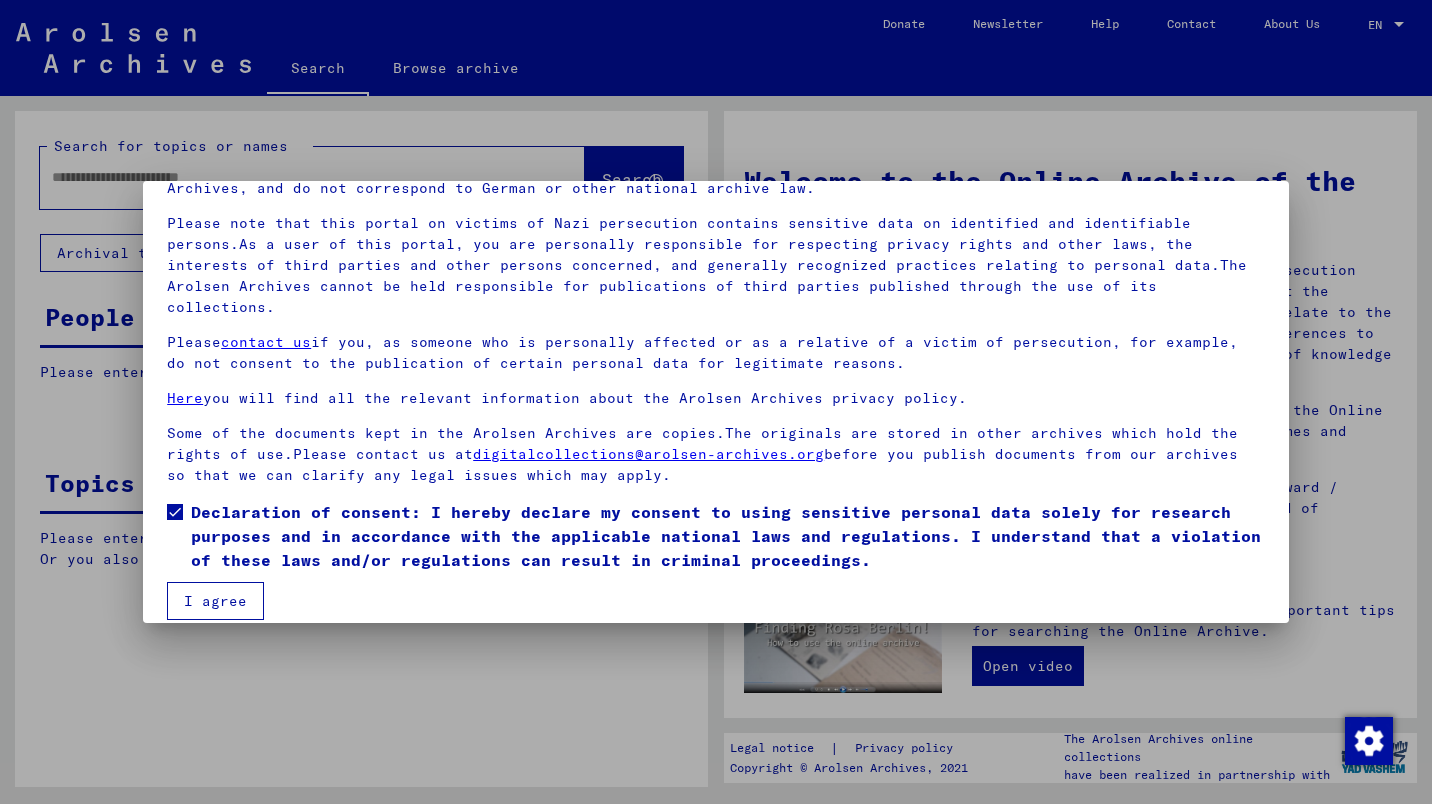 click on "I agree" at bounding box center (215, 601) 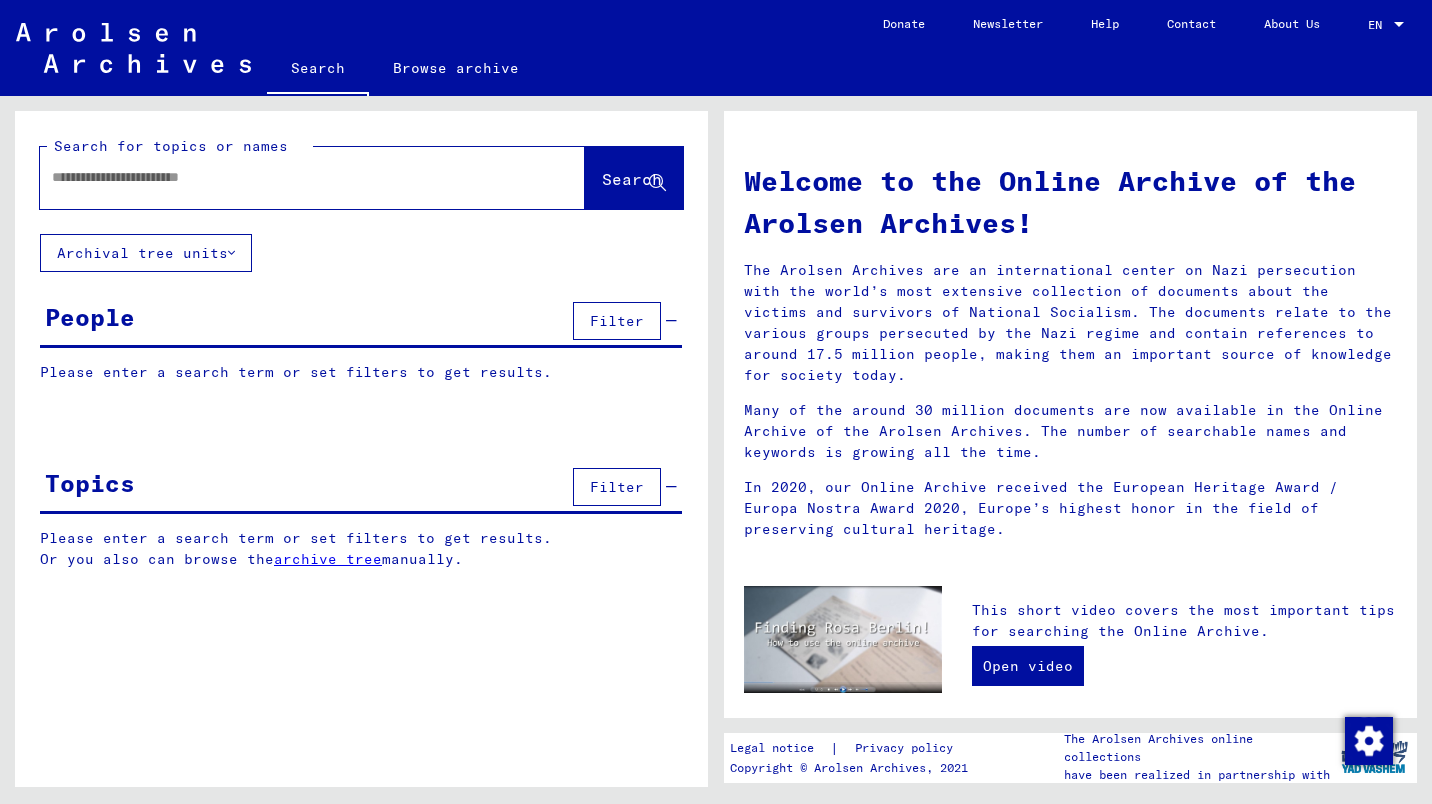 click at bounding box center [288, 177] 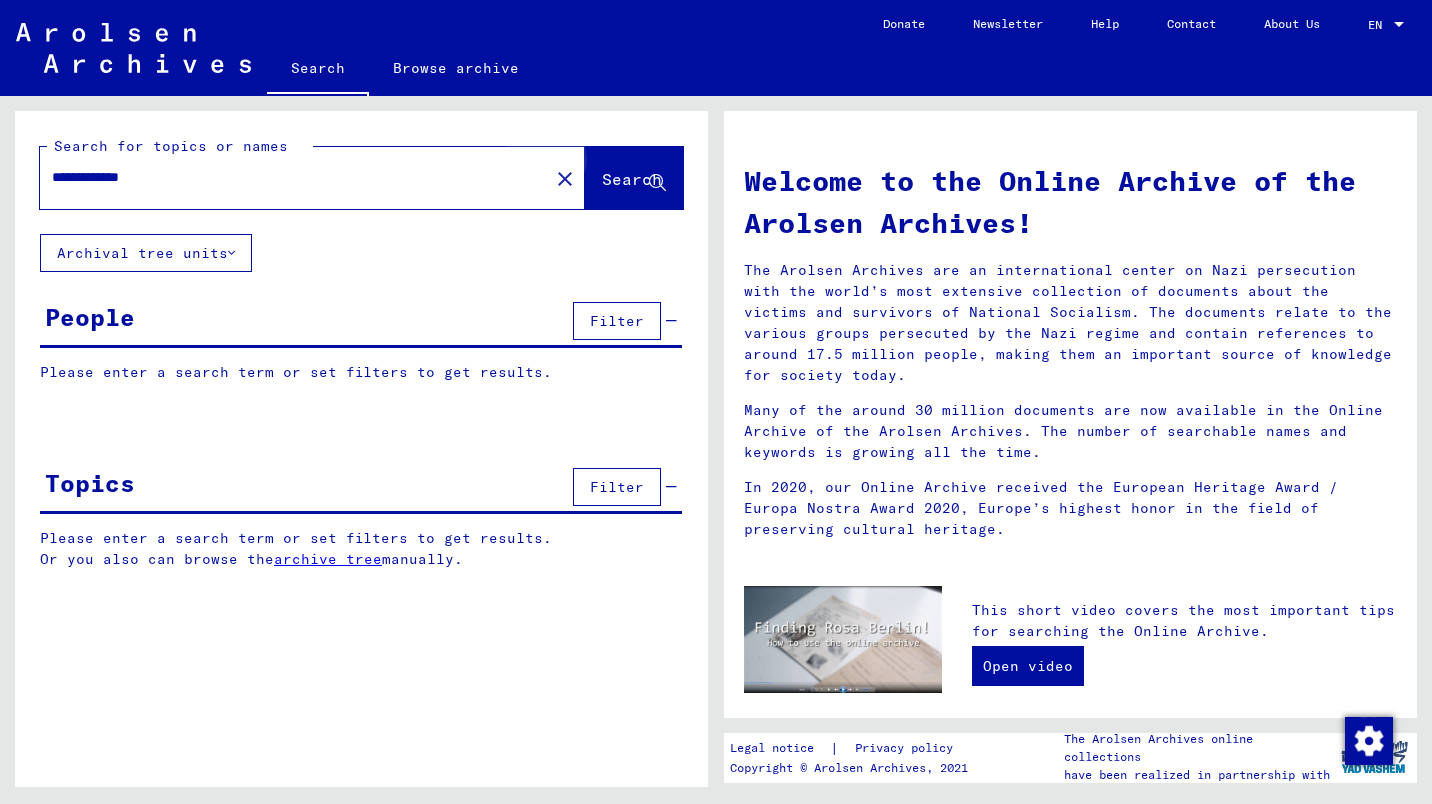 click on "Search" 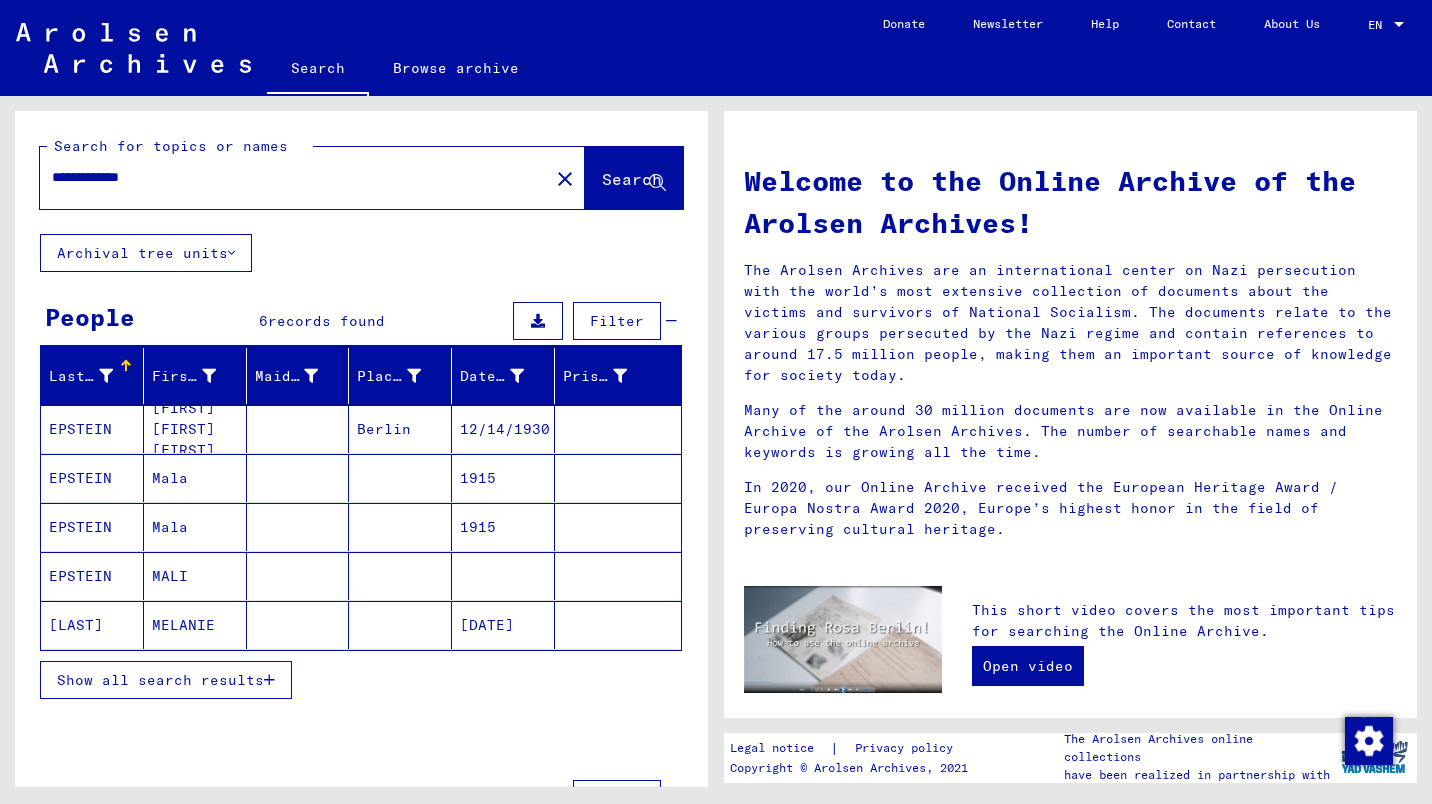 click on "1915" at bounding box center [503, 527] 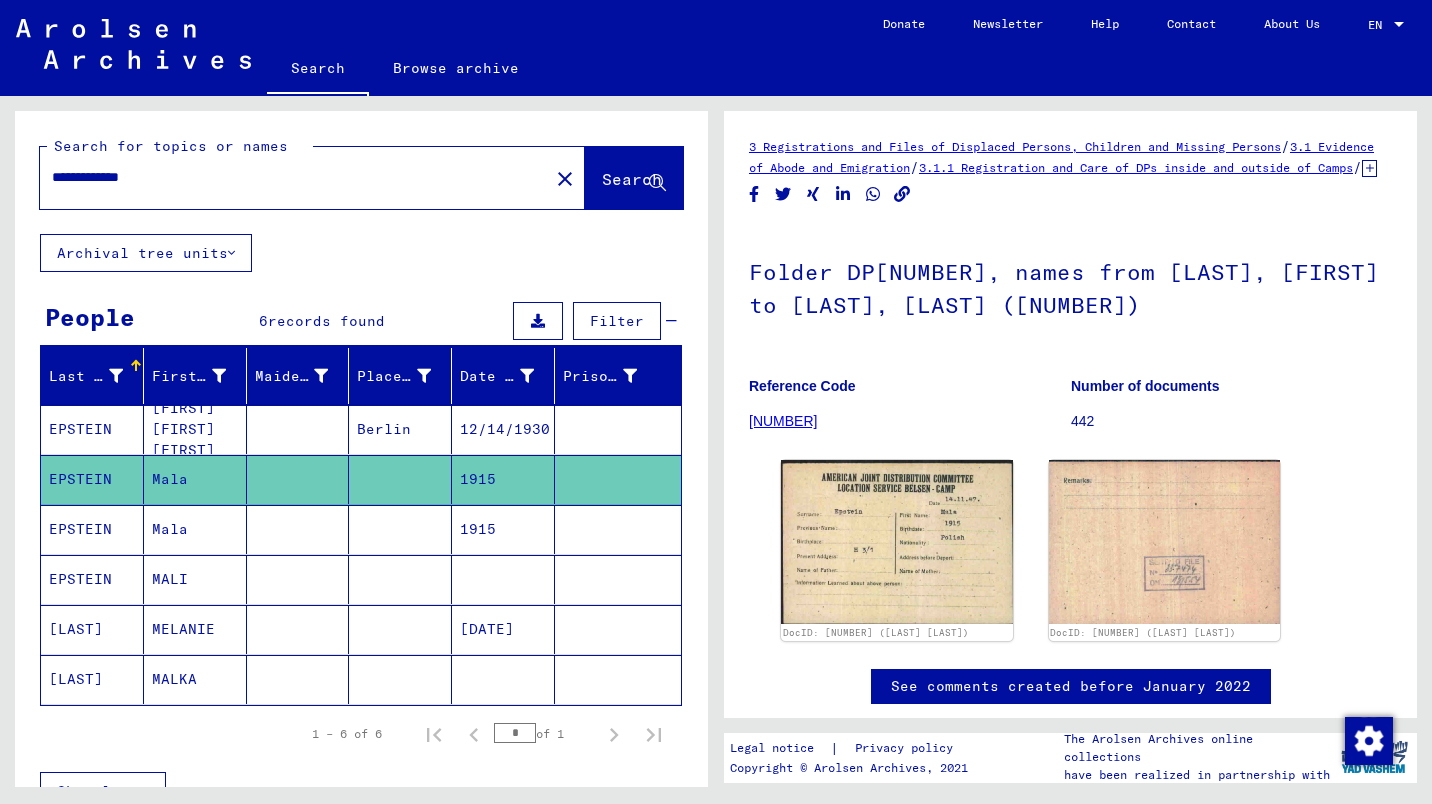 scroll, scrollTop: 0, scrollLeft: 0, axis: both 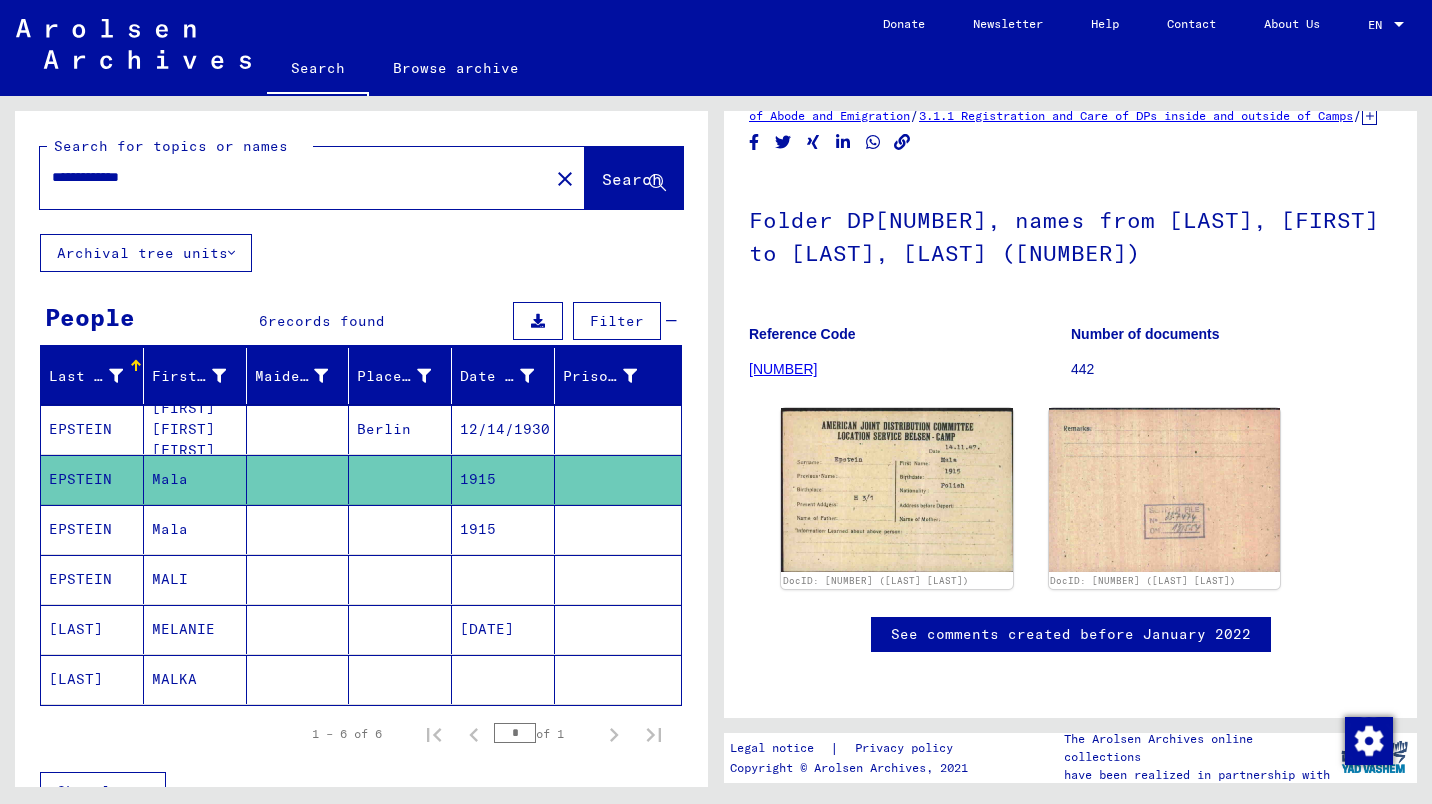 click 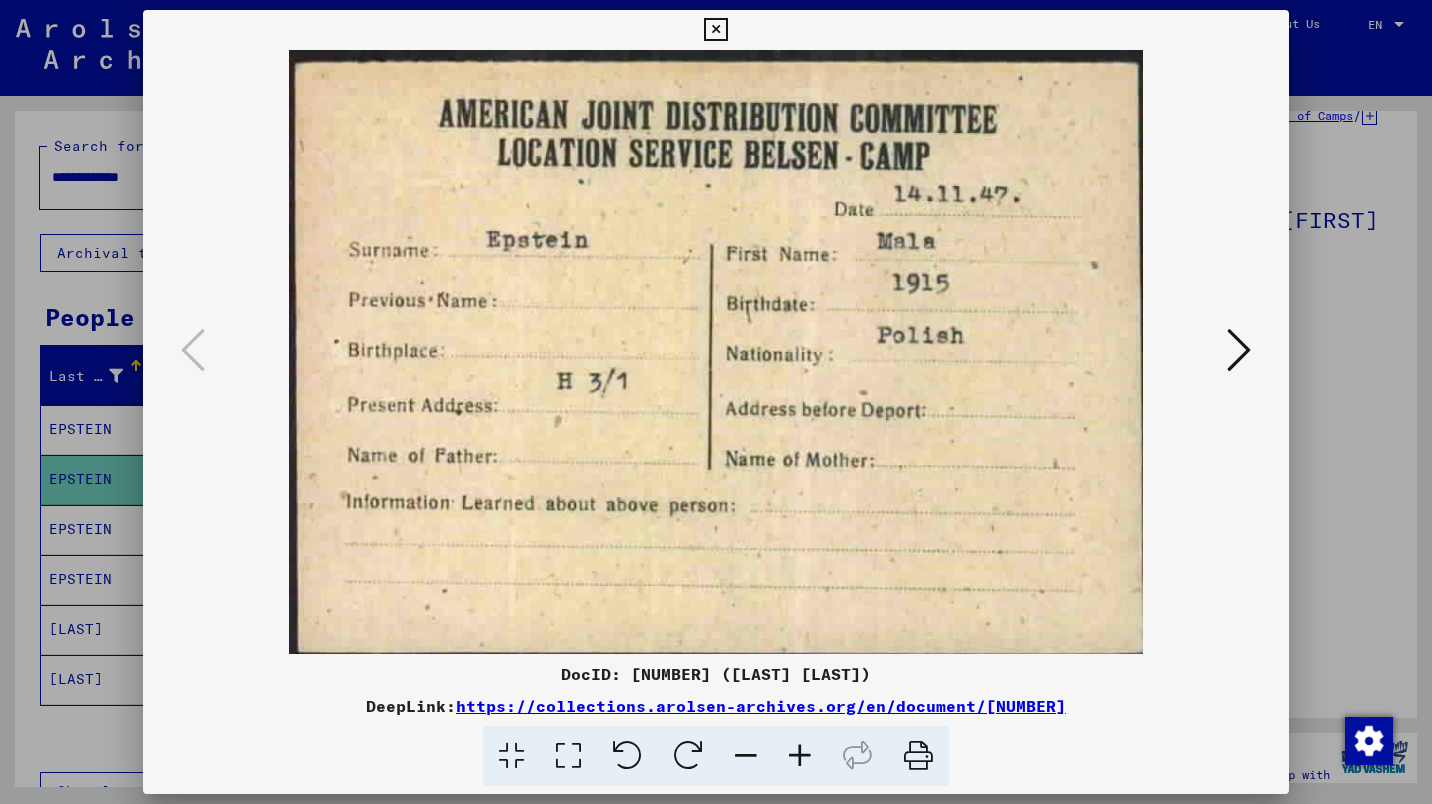 click at bounding box center [1239, 350] 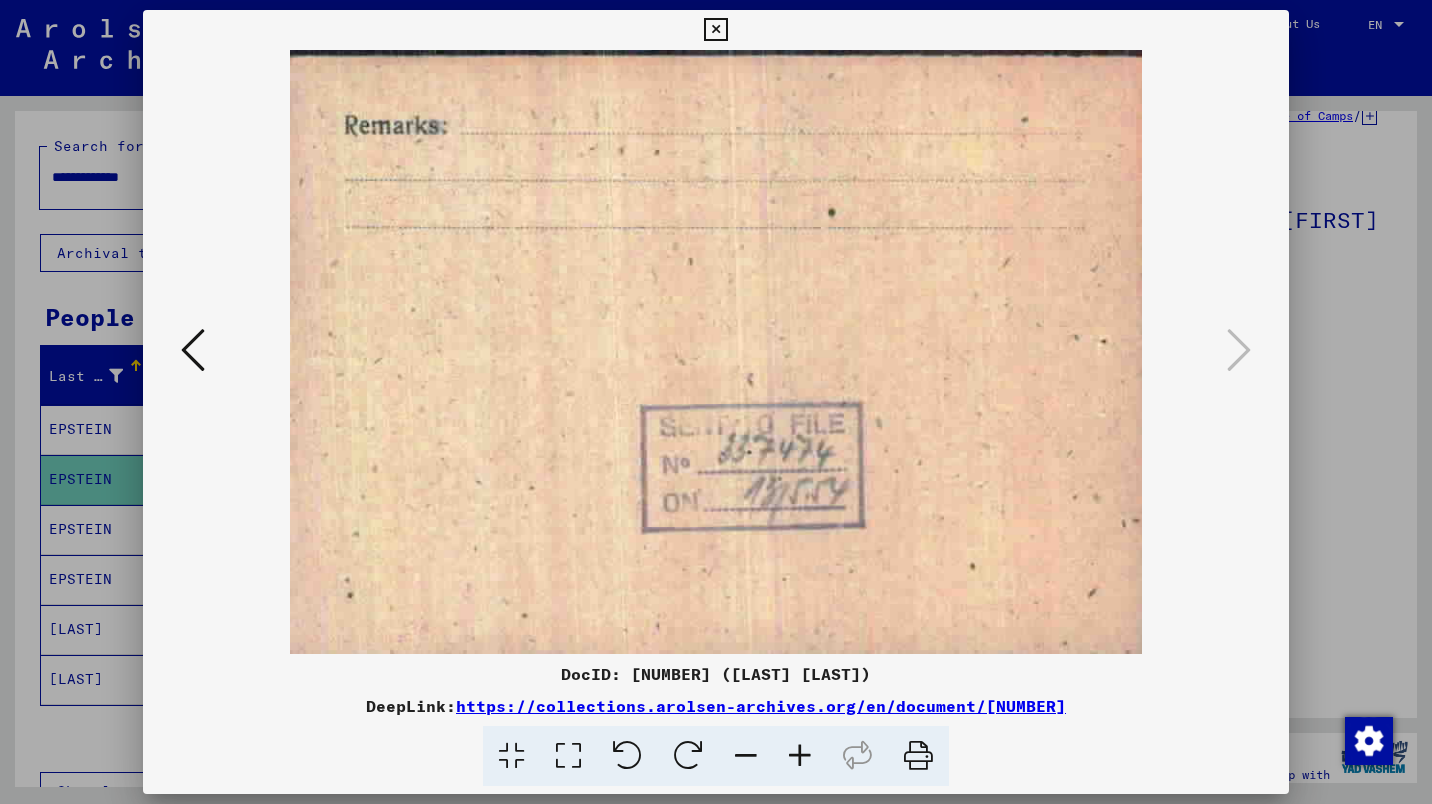 click at bounding box center (715, 30) 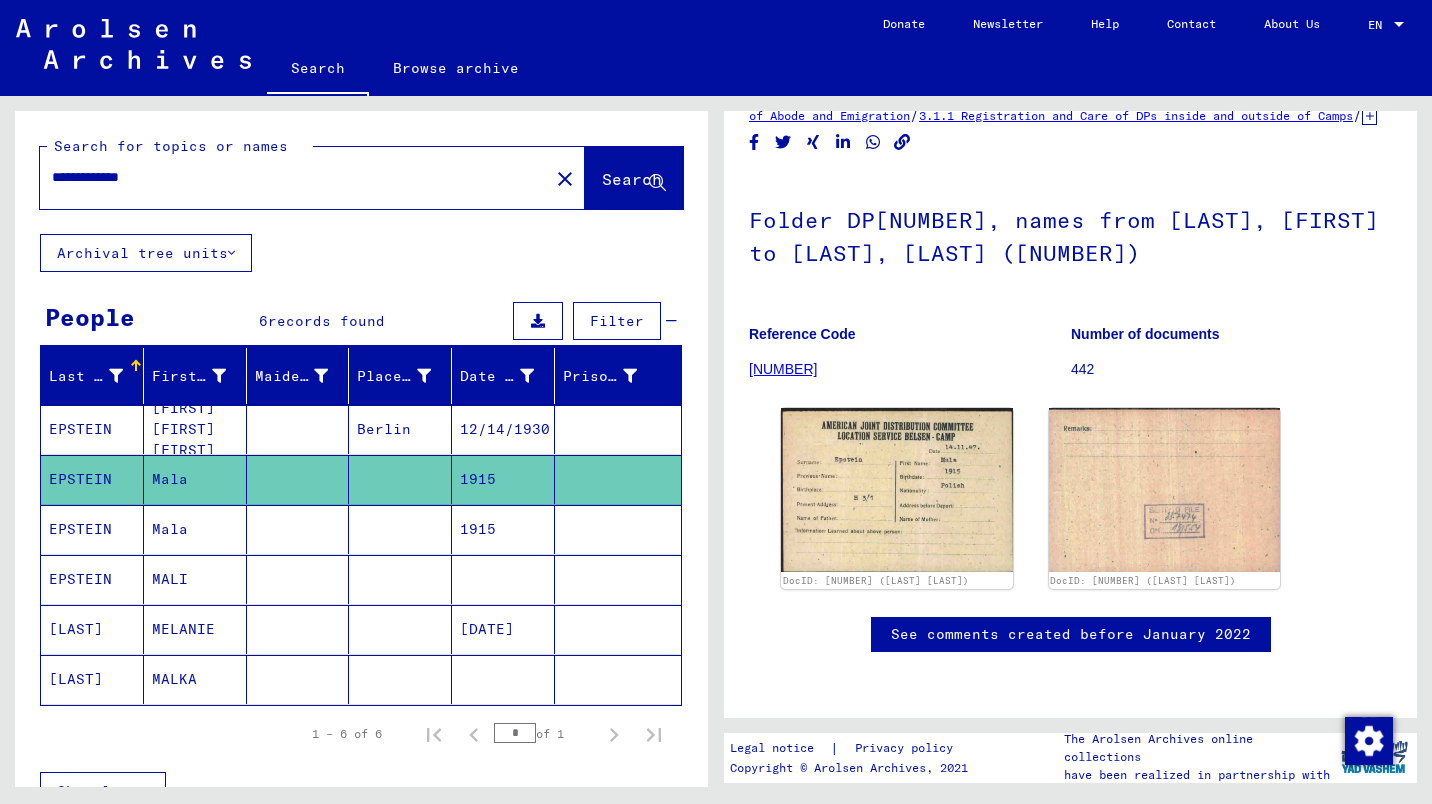 click on "1915" at bounding box center (503, 579) 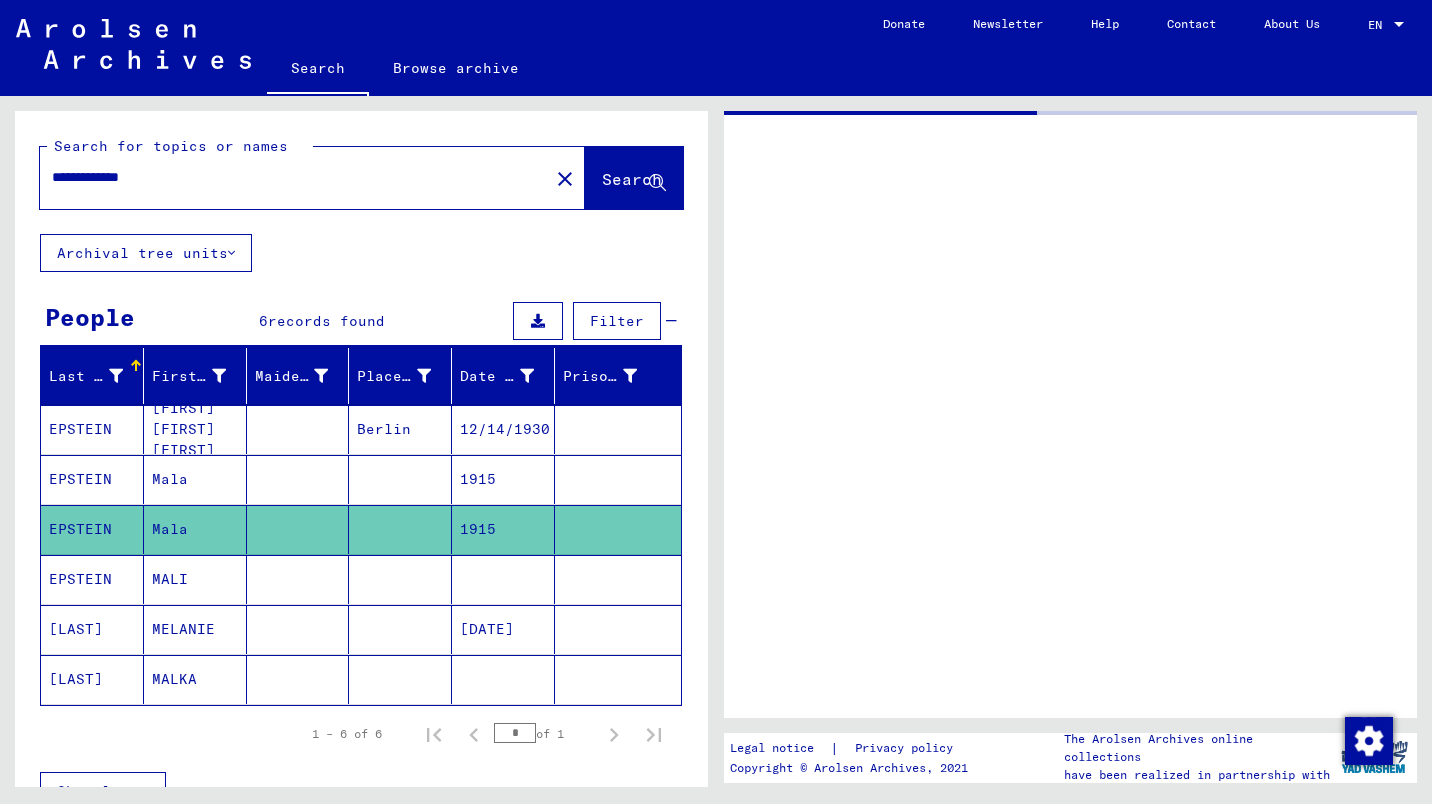 scroll, scrollTop: 0, scrollLeft: 0, axis: both 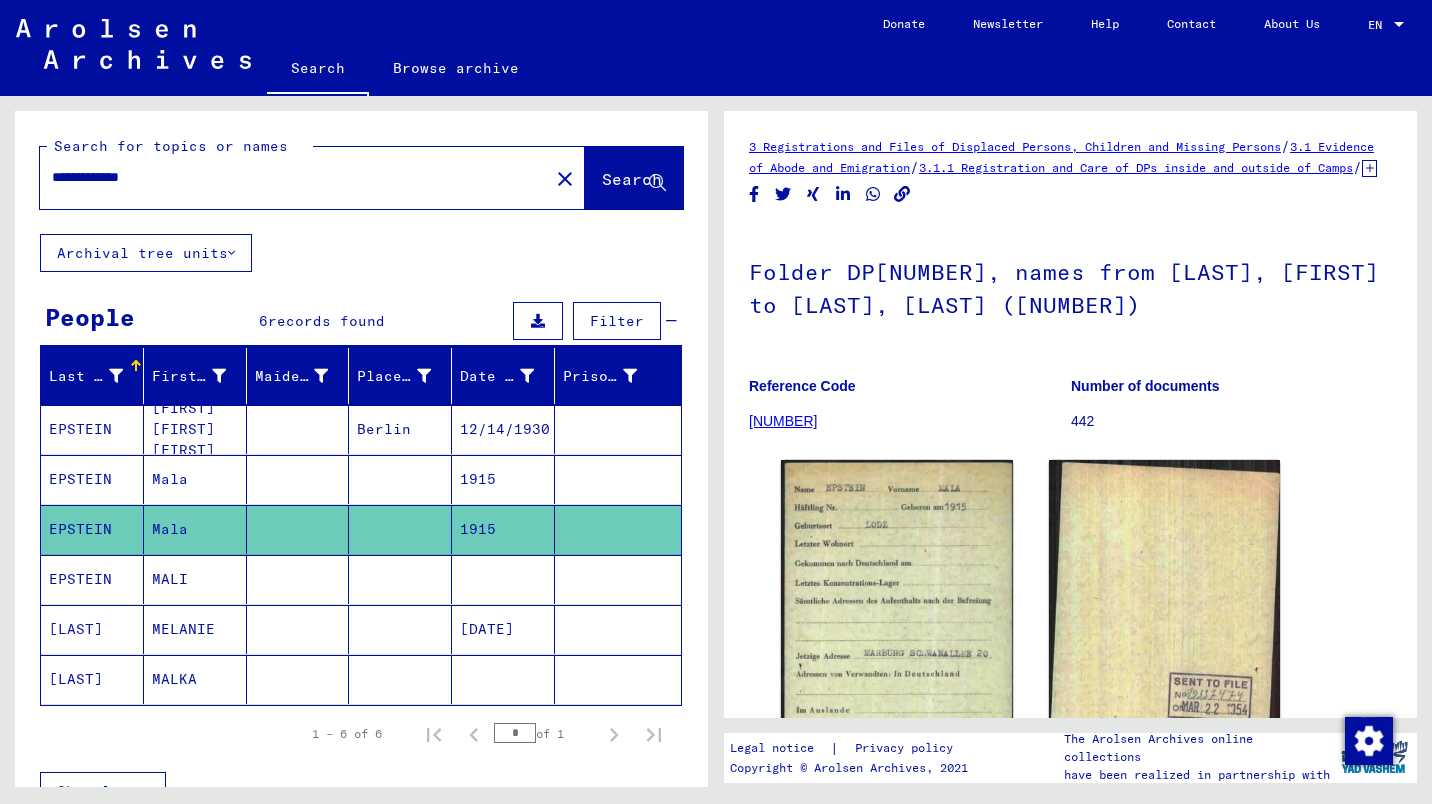 click 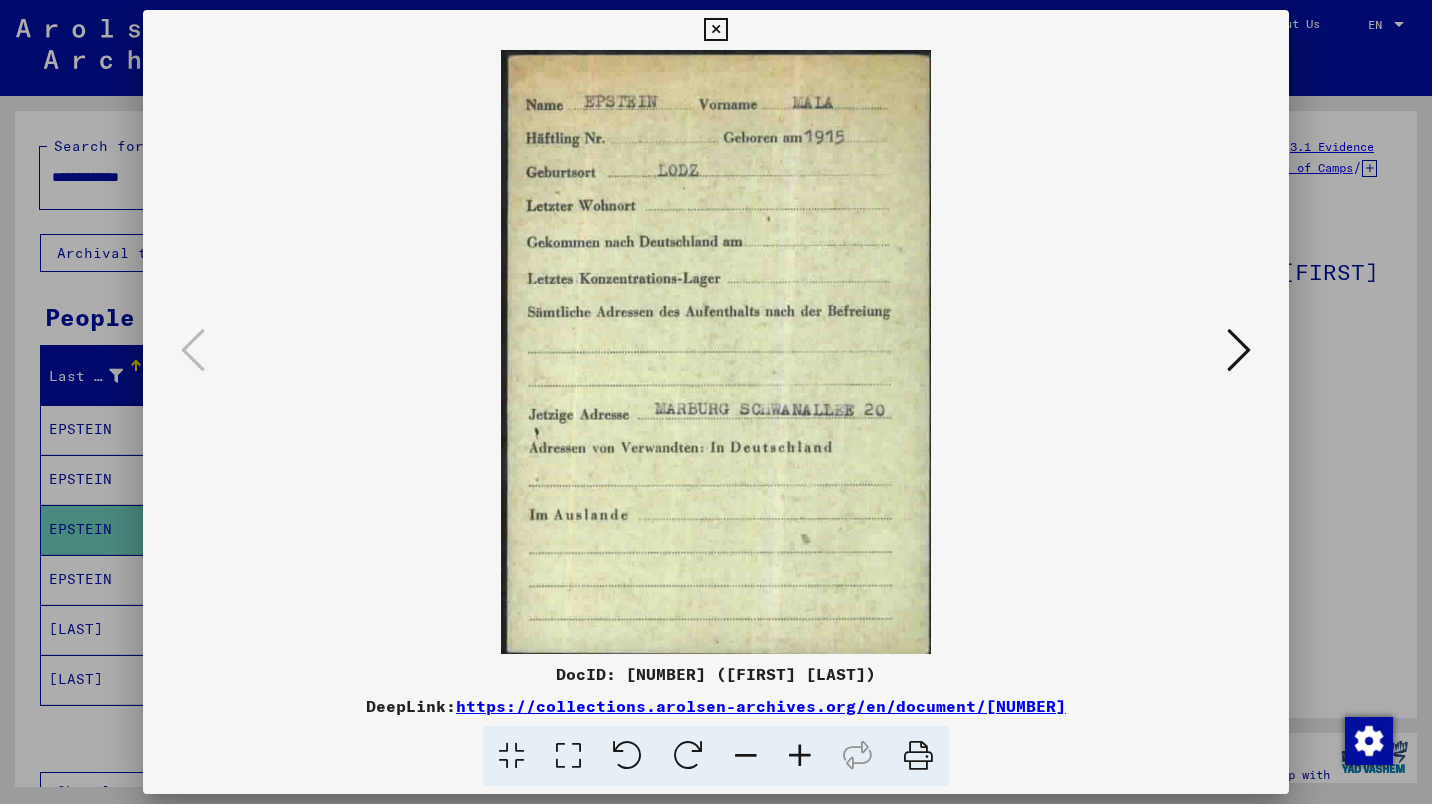 click at bounding box center [1239, 350] 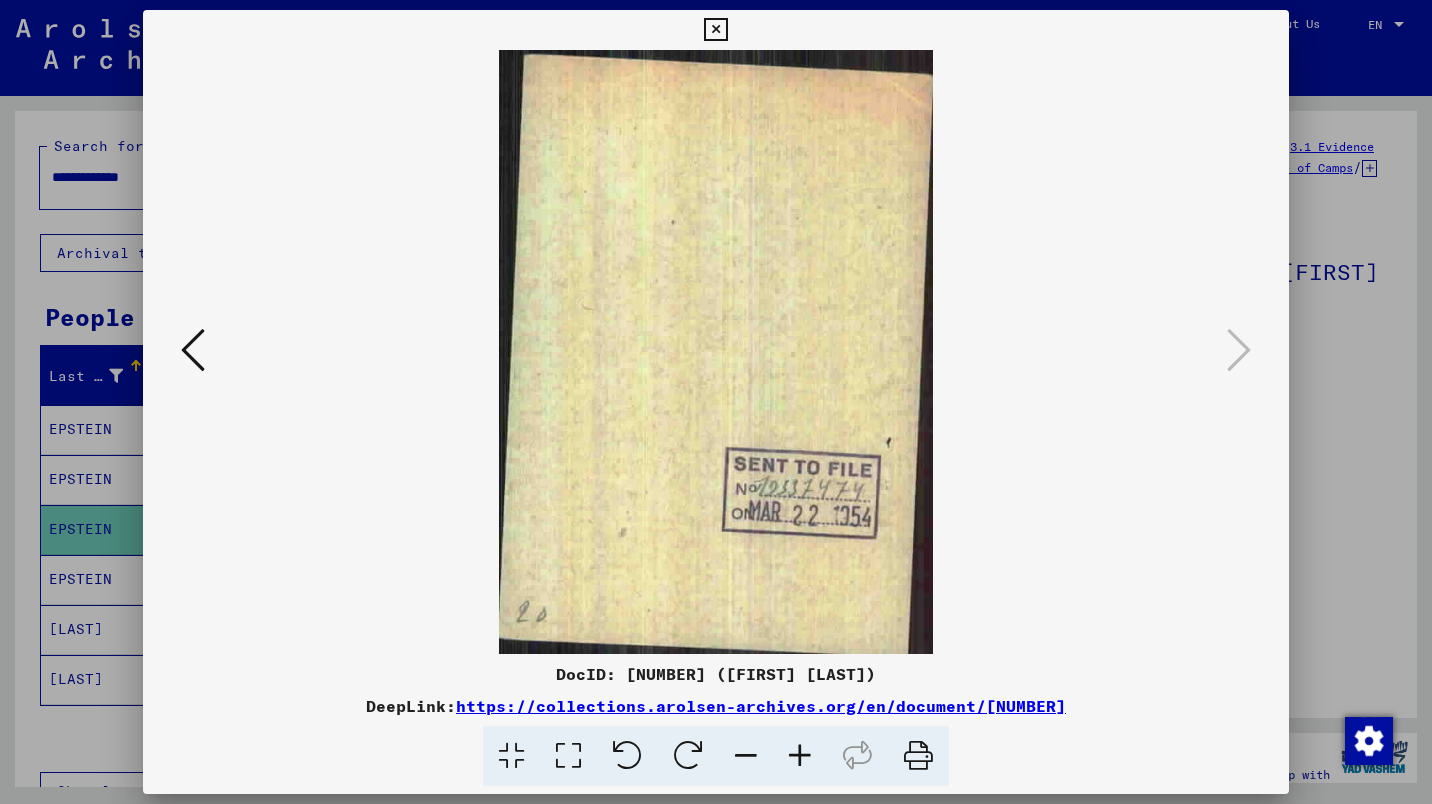 click at bounding box center [715, 30] 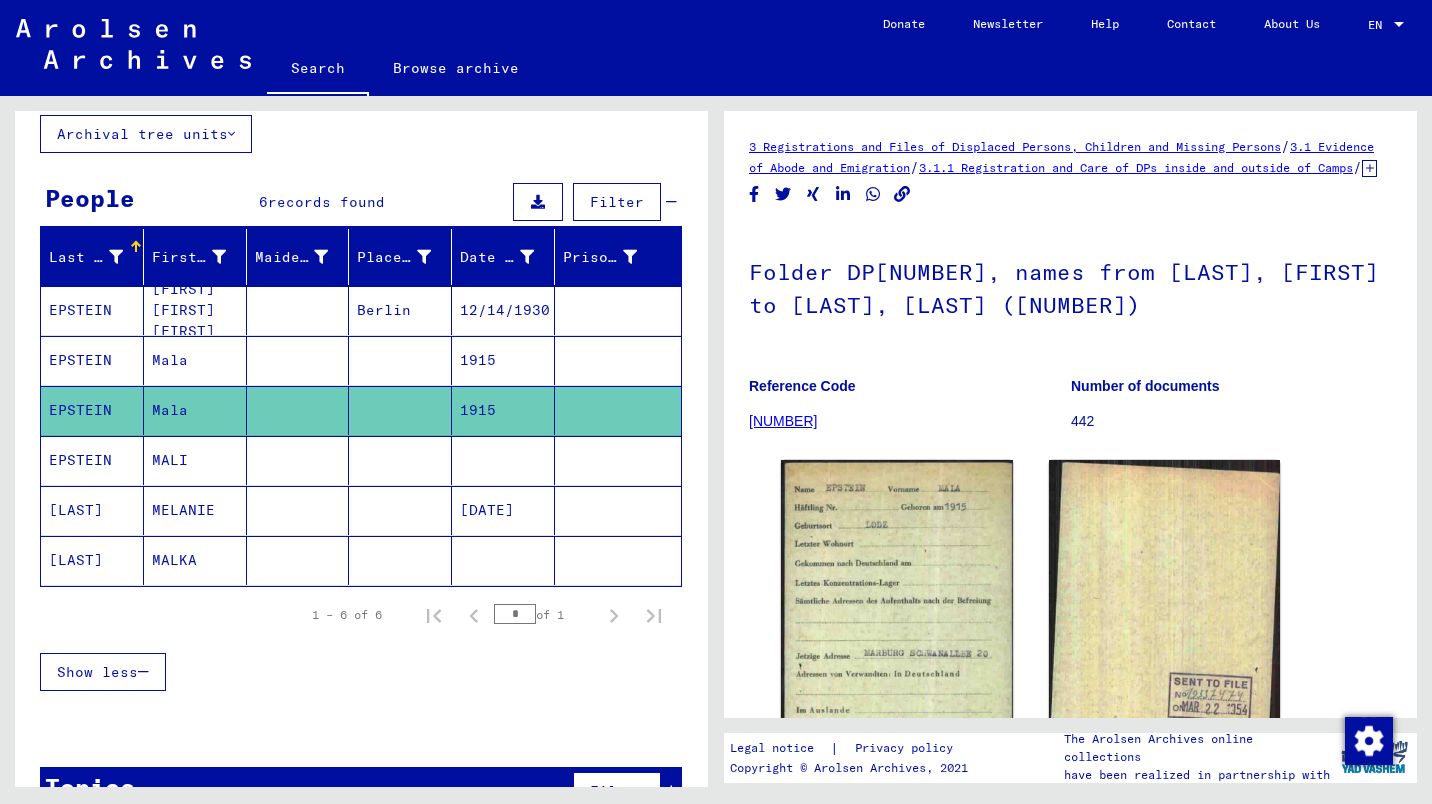 scroll, scrollTop: 122, scrollLeft: 0, axis: vertical 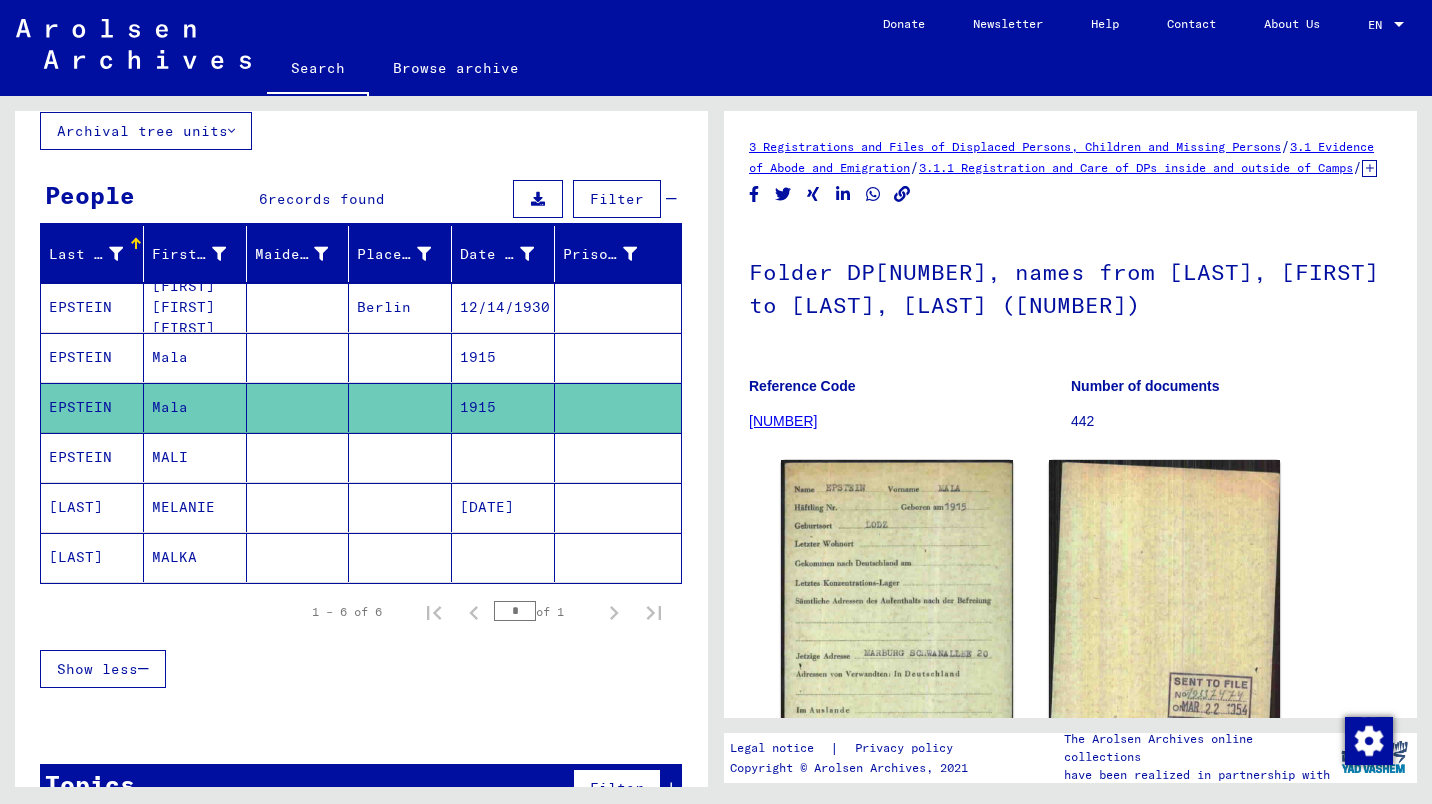 click on "12/14/1930" at bounding box center (503, 357) 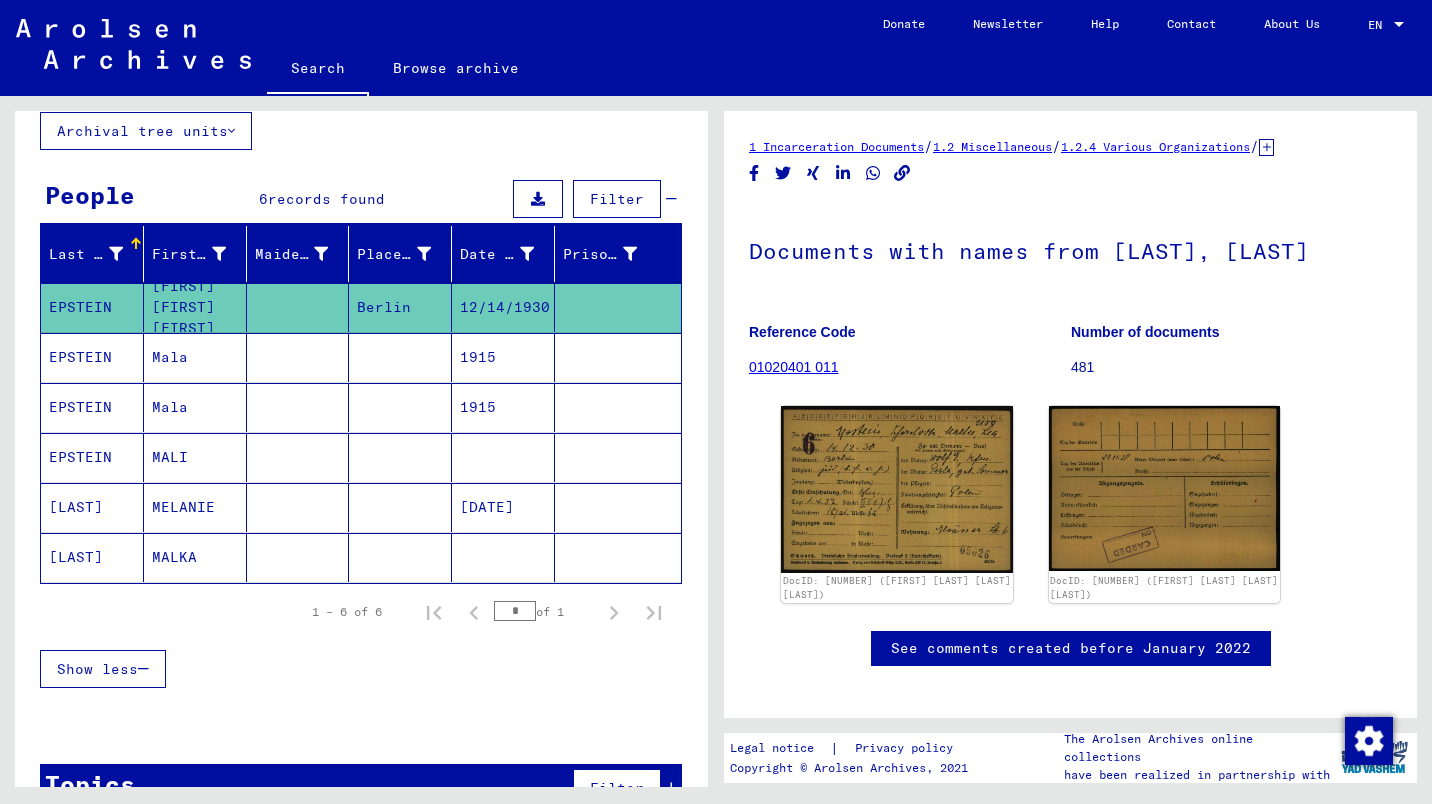 scroll, scrollTop: 0, scrollLeft: 0, axis: both 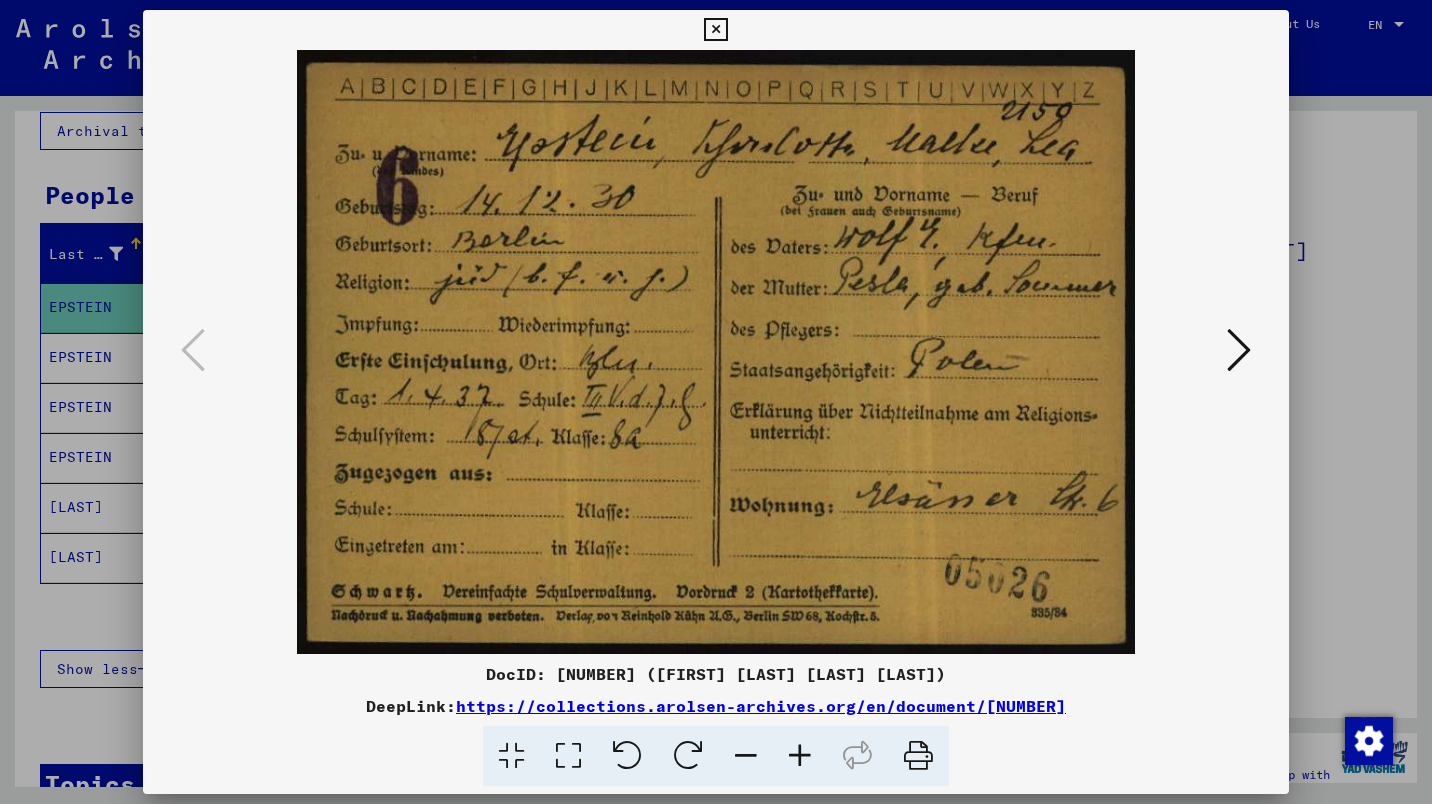 click at bounding box center (715, 30) 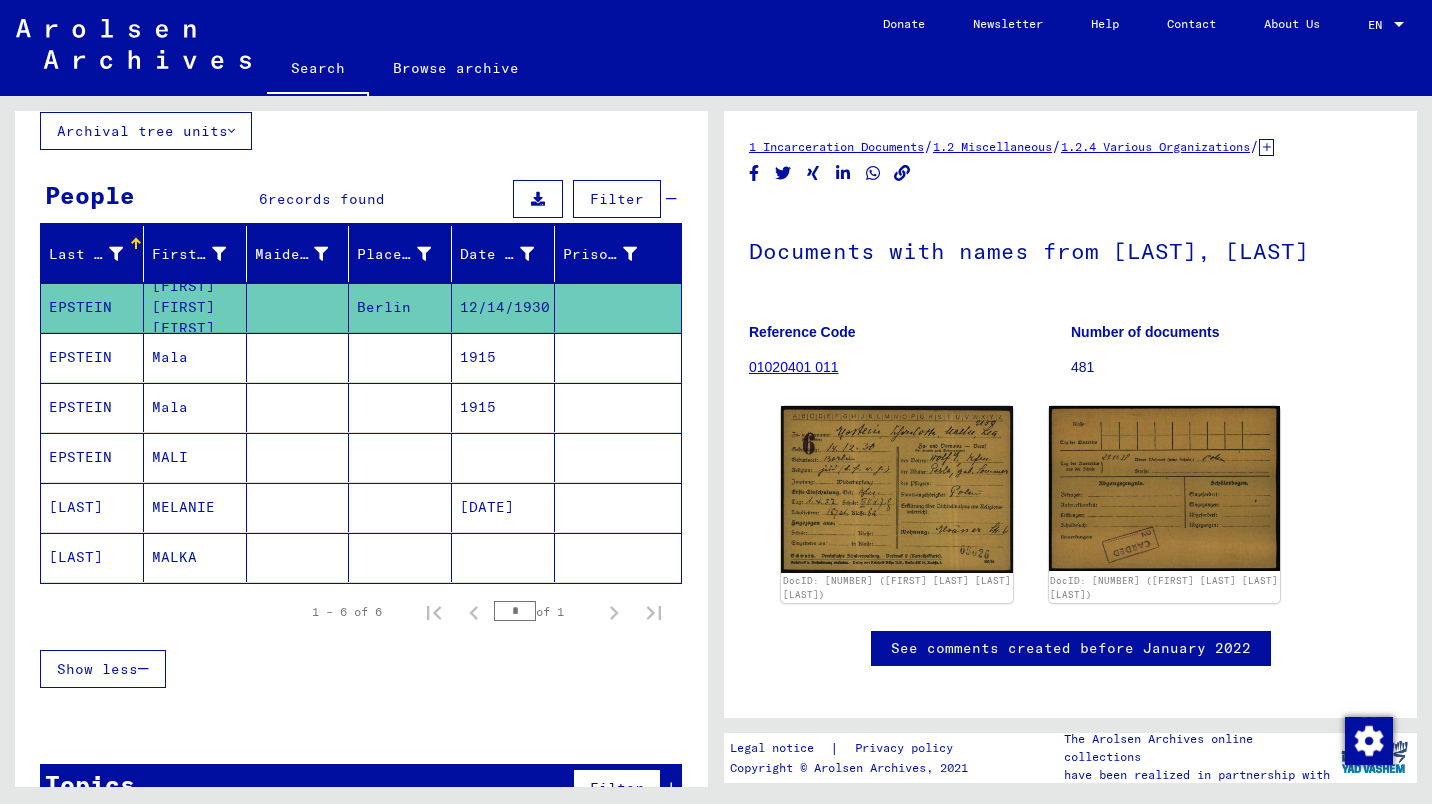 click at bounding box center (503, 507) 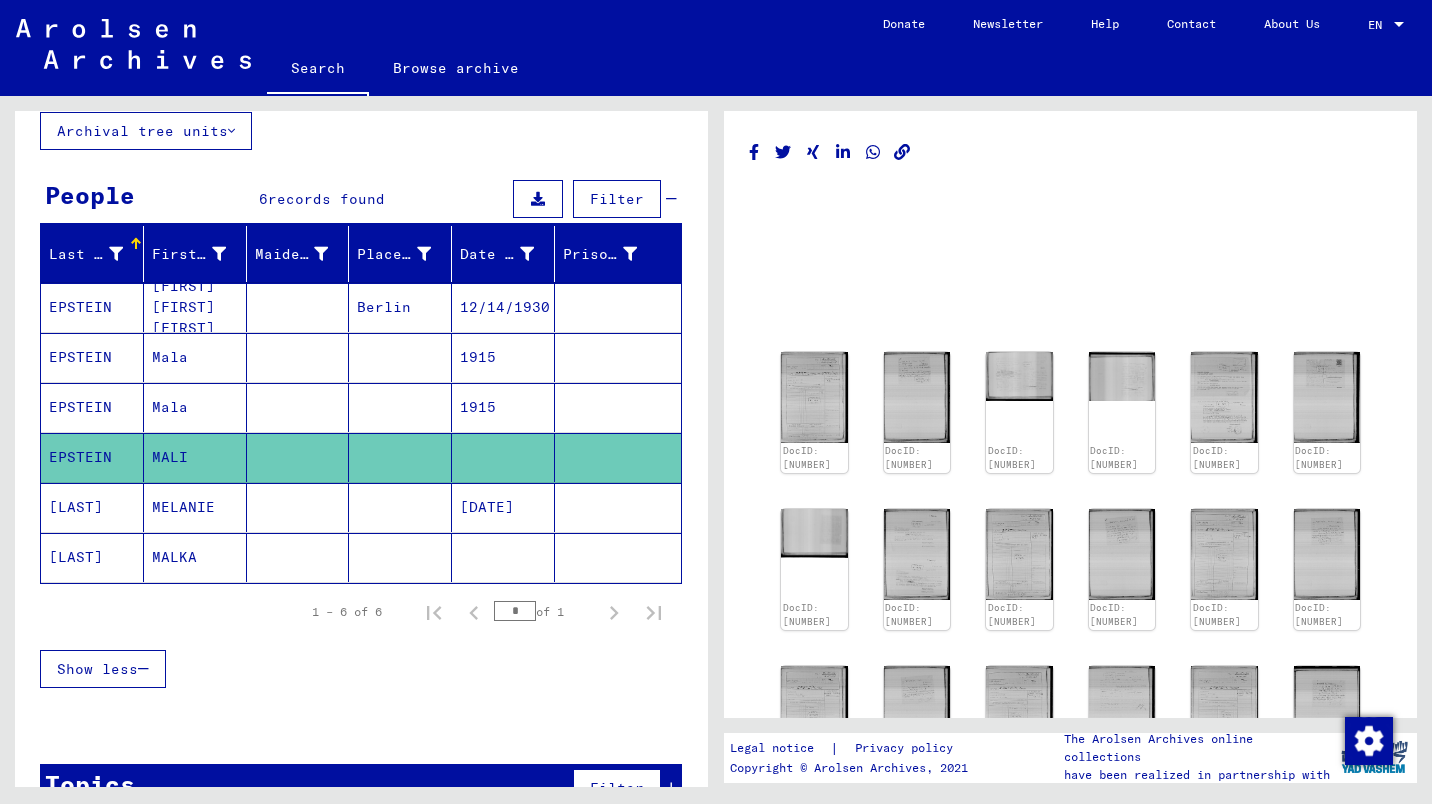 click 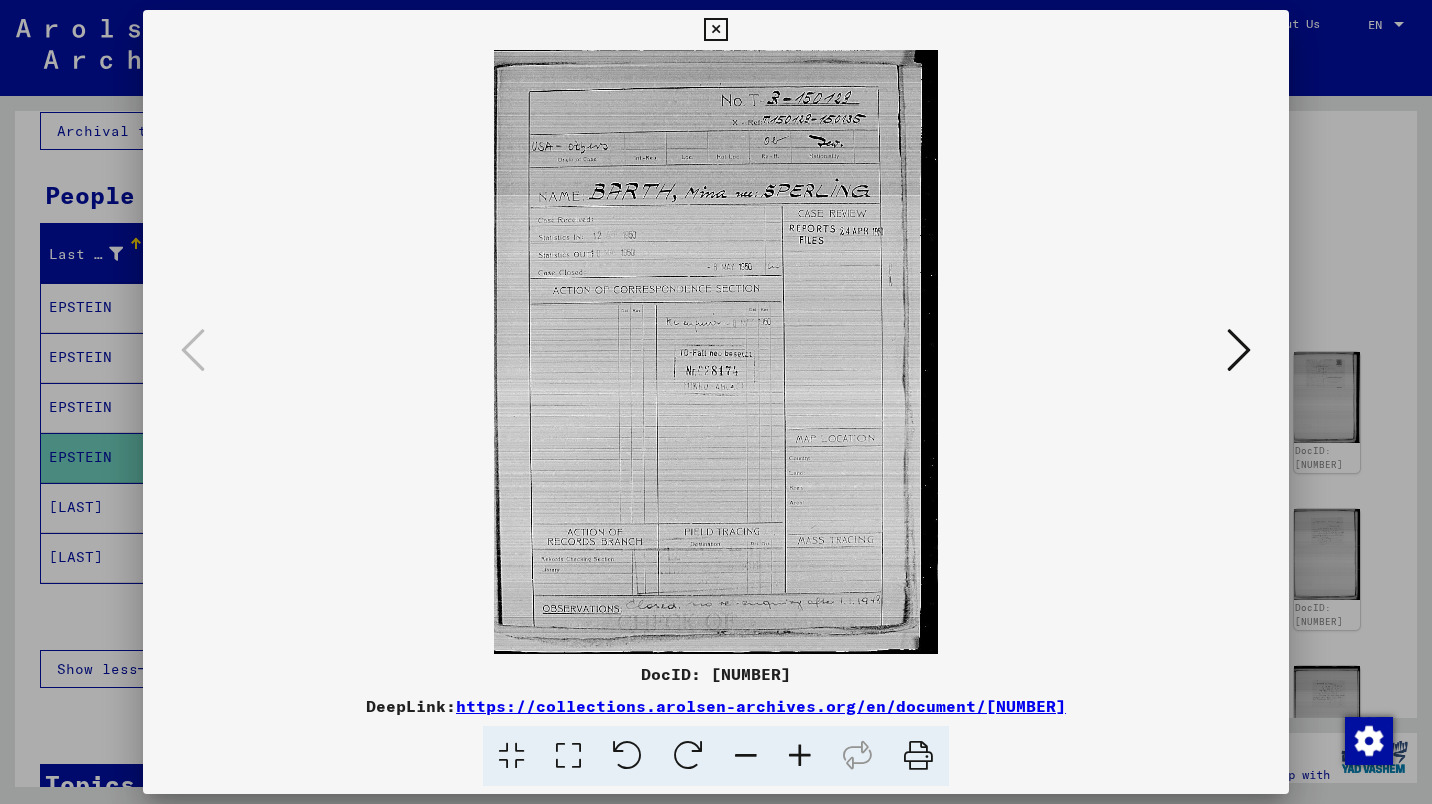 click at bounding box center (1239, 350) 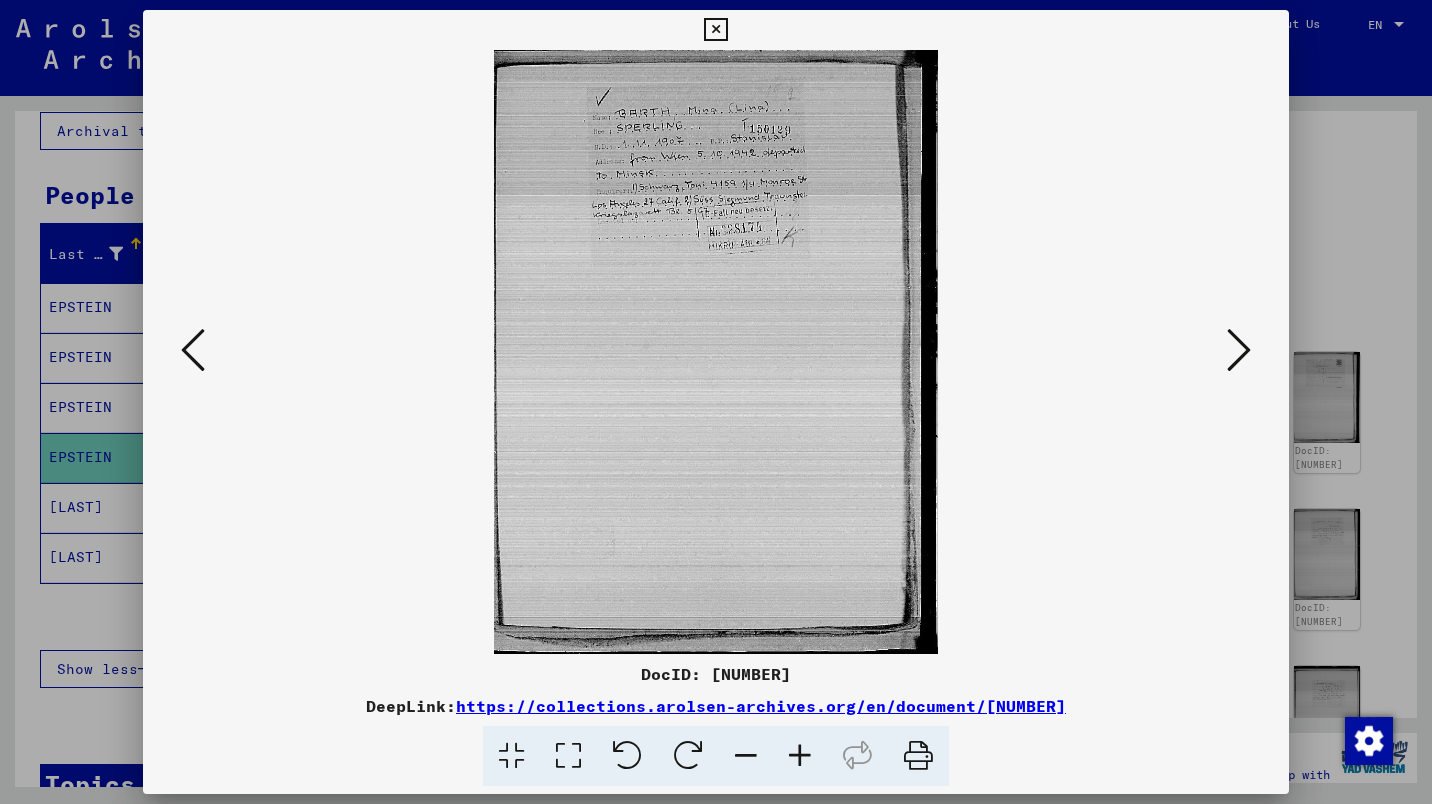 click at bounding box center [1239, 350] 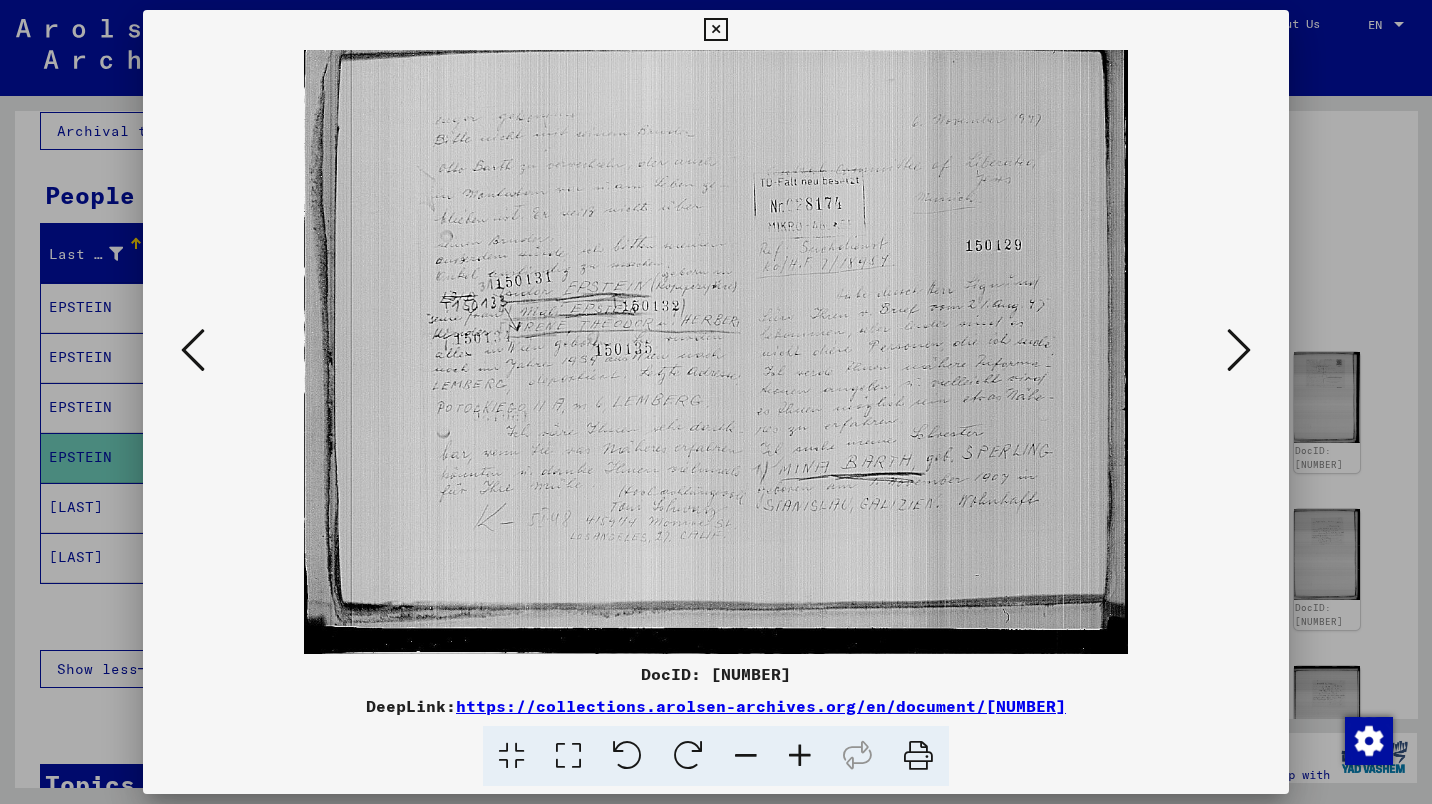 click at bounding box center (1239, 350) 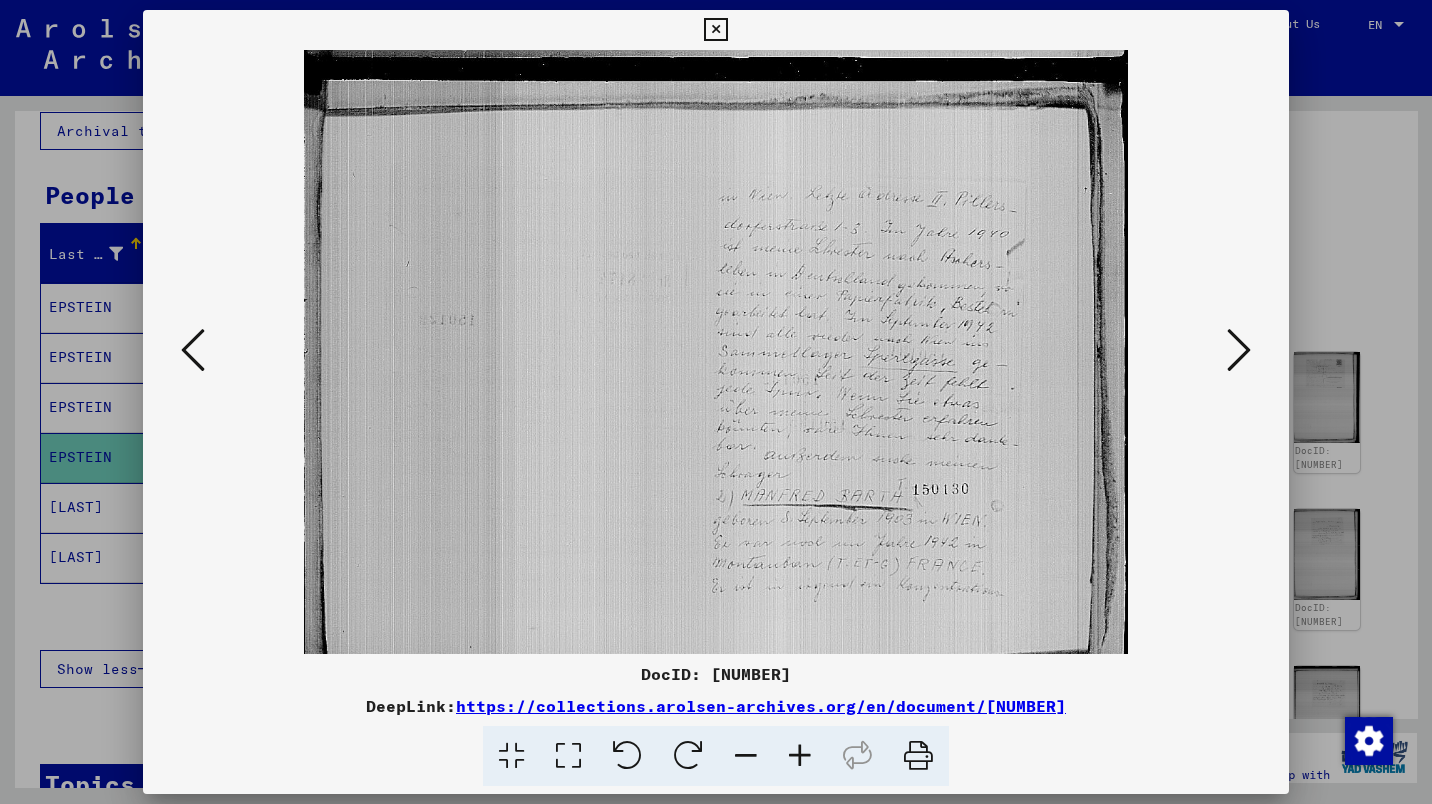 click at bounding box center (1239, 350) 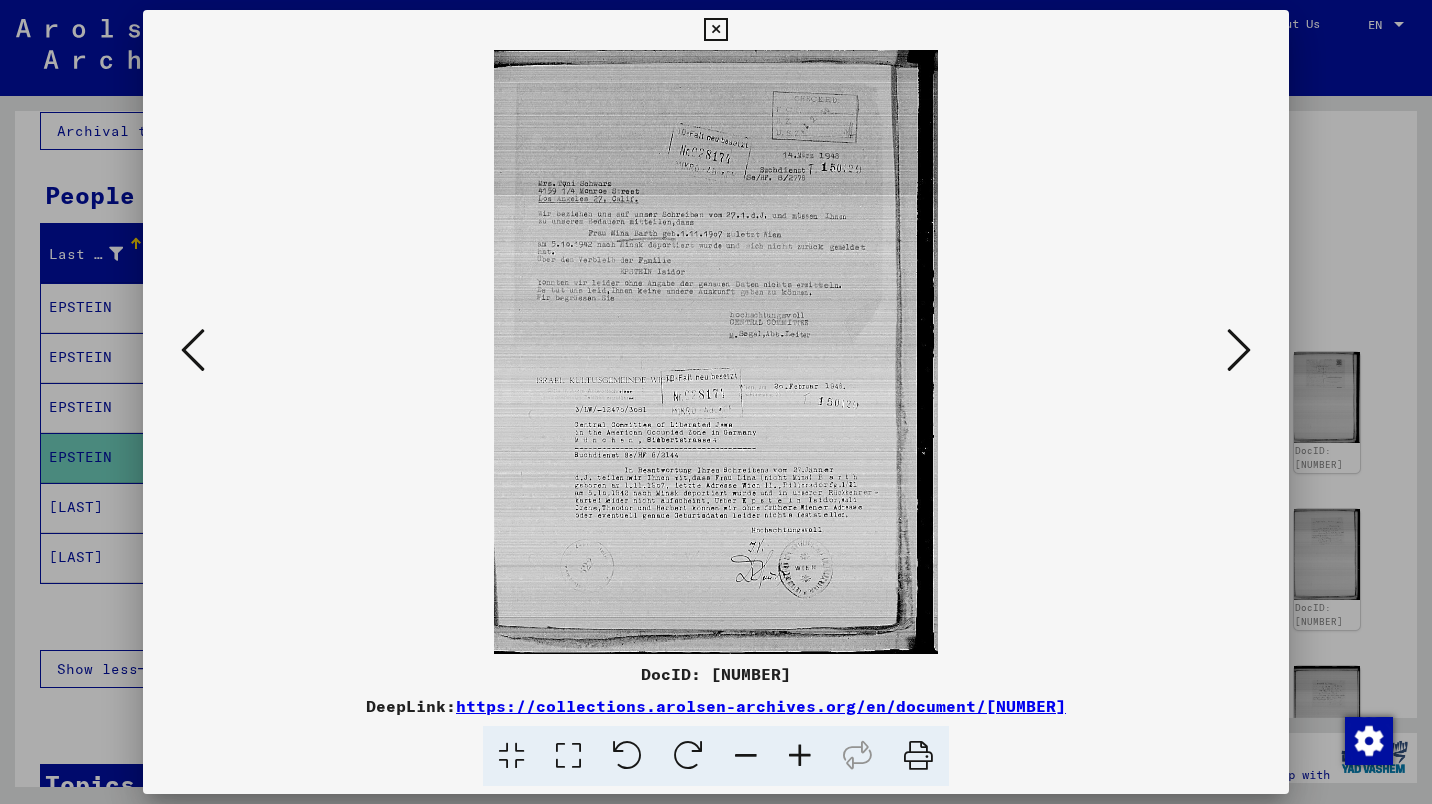 click at bounding box center [1239, 351] 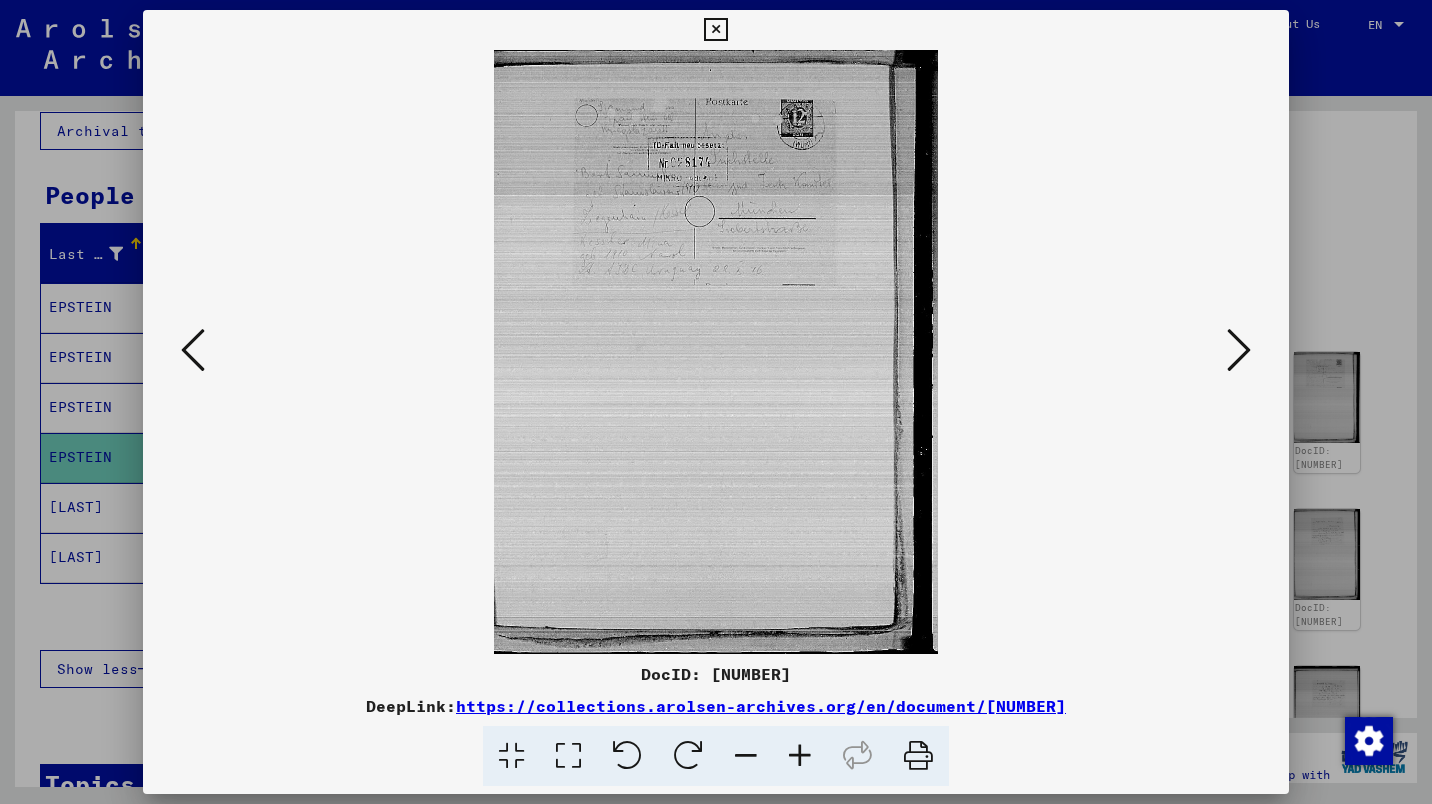 click at bounding box center (1239, 351) 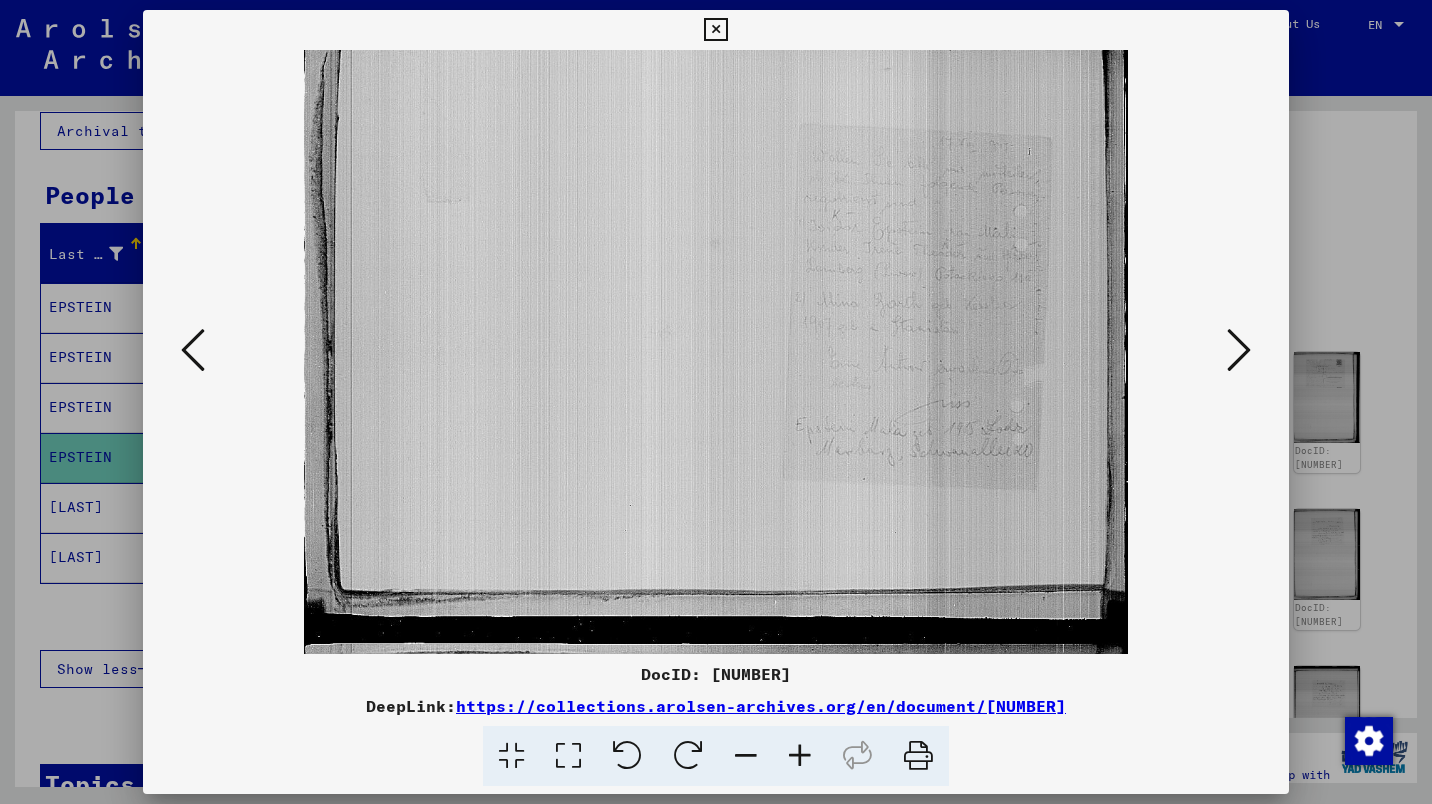 click at bounding box center [1239, 351] 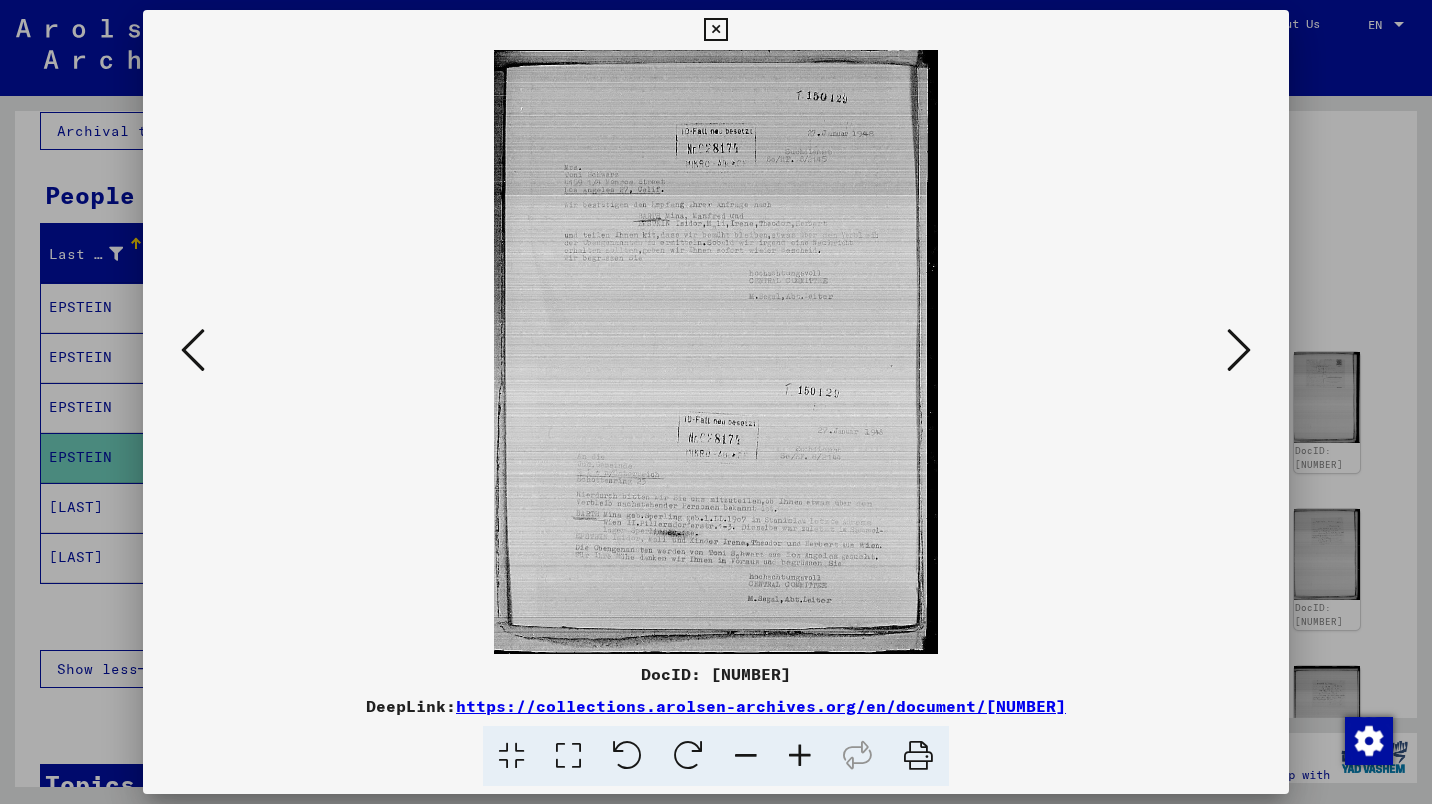 click at bounding box center (1239, 351) 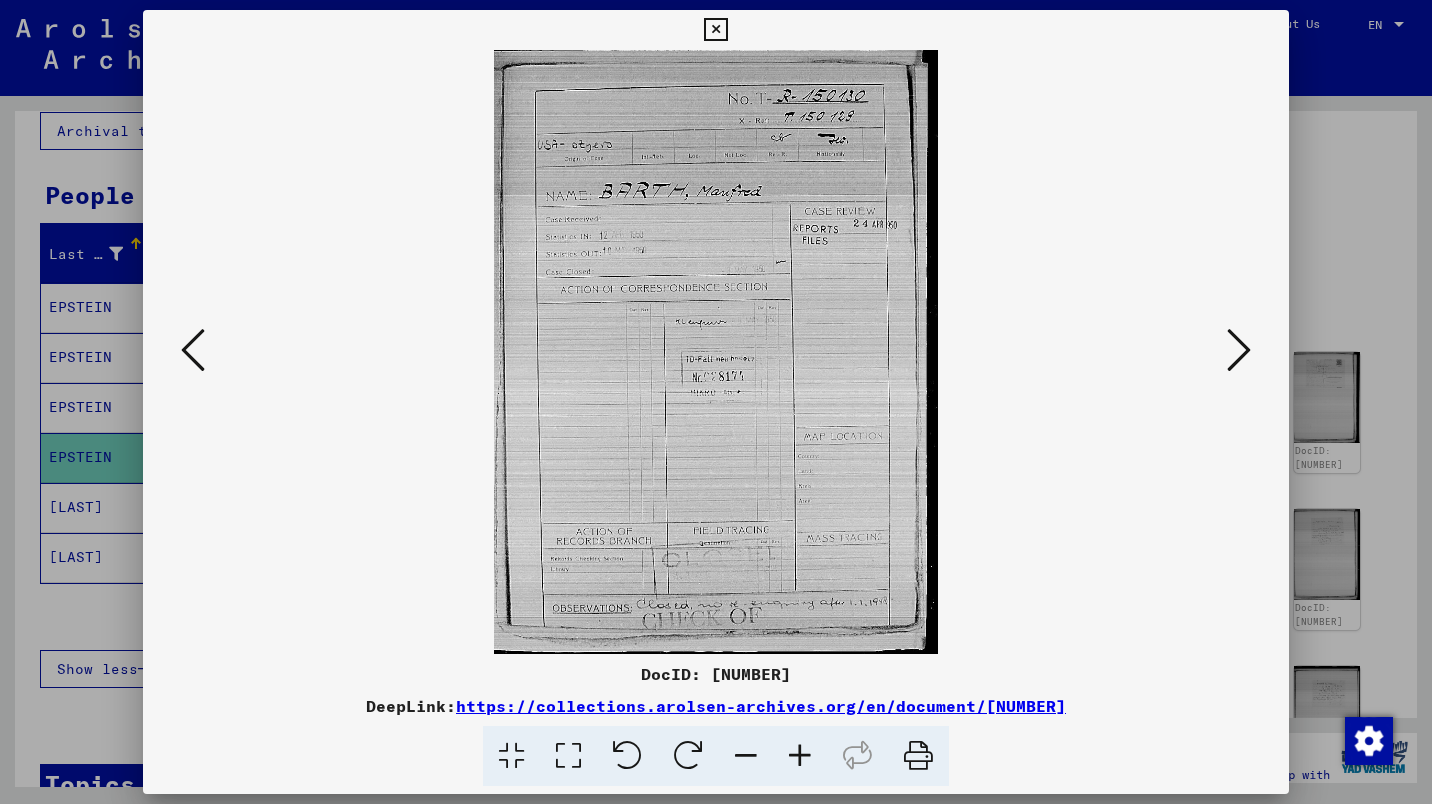 click at bounding box center (715, 30) 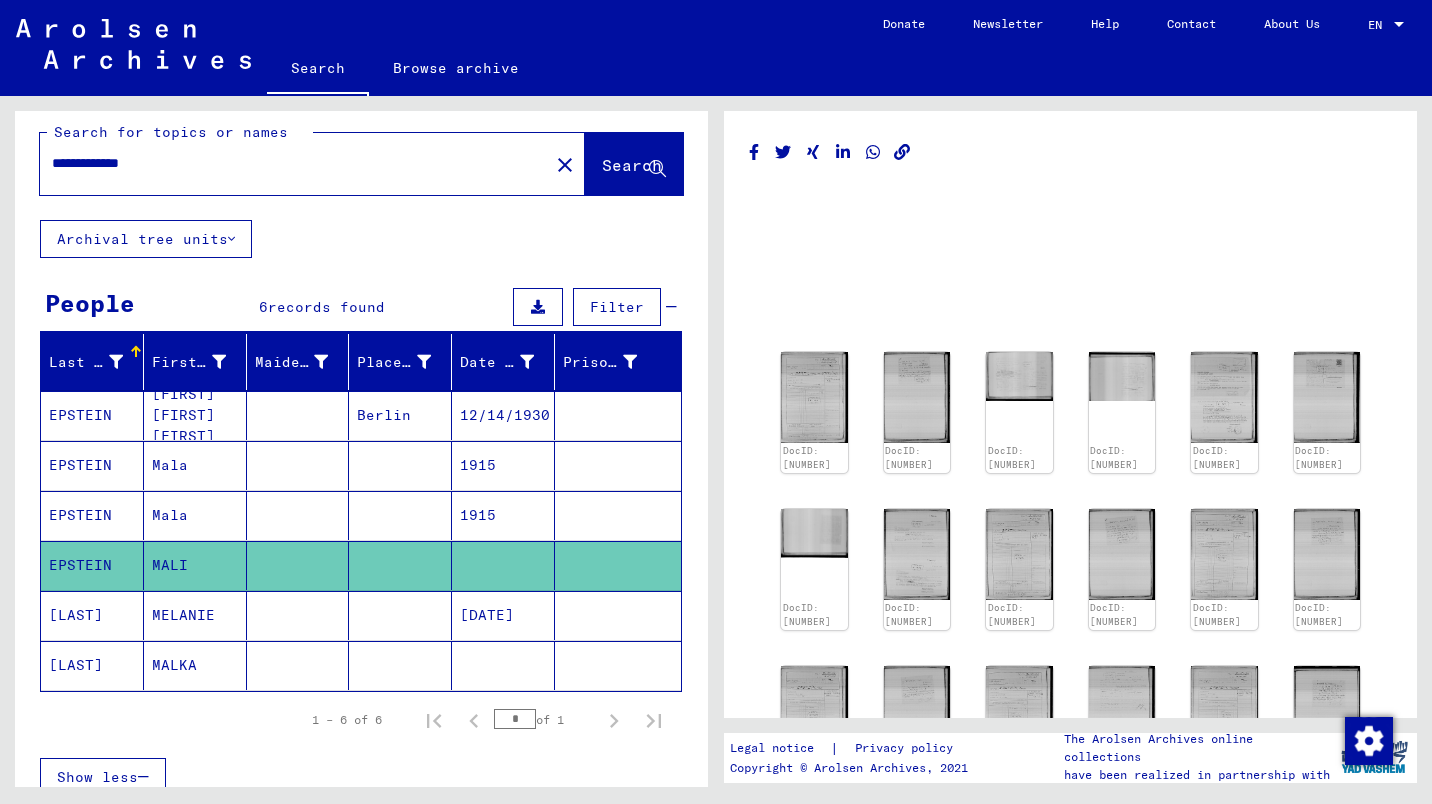 scroll, scrollTop: 0, scrollLeft: 0, axis: both 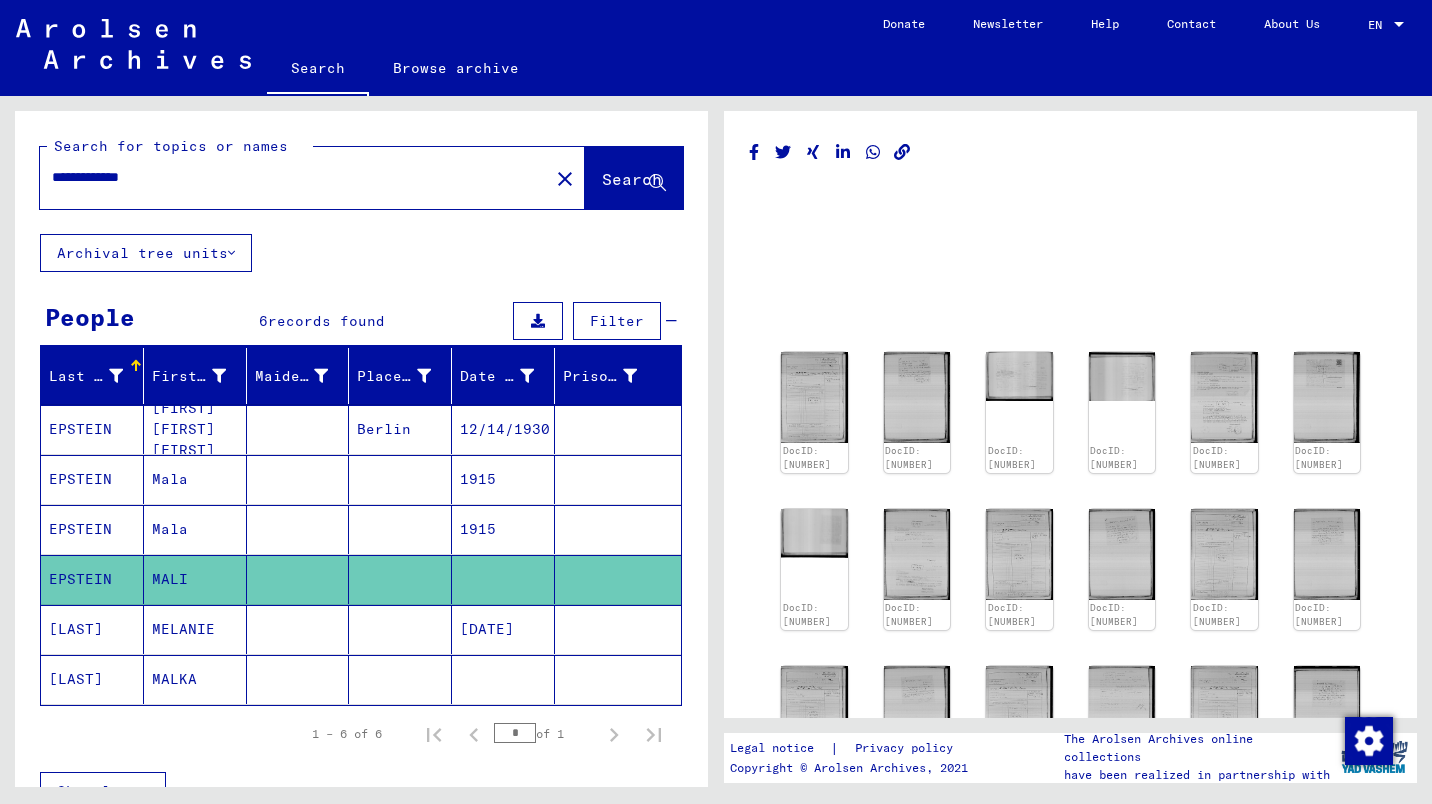 click on "**********" at bounding box center [294, 177] 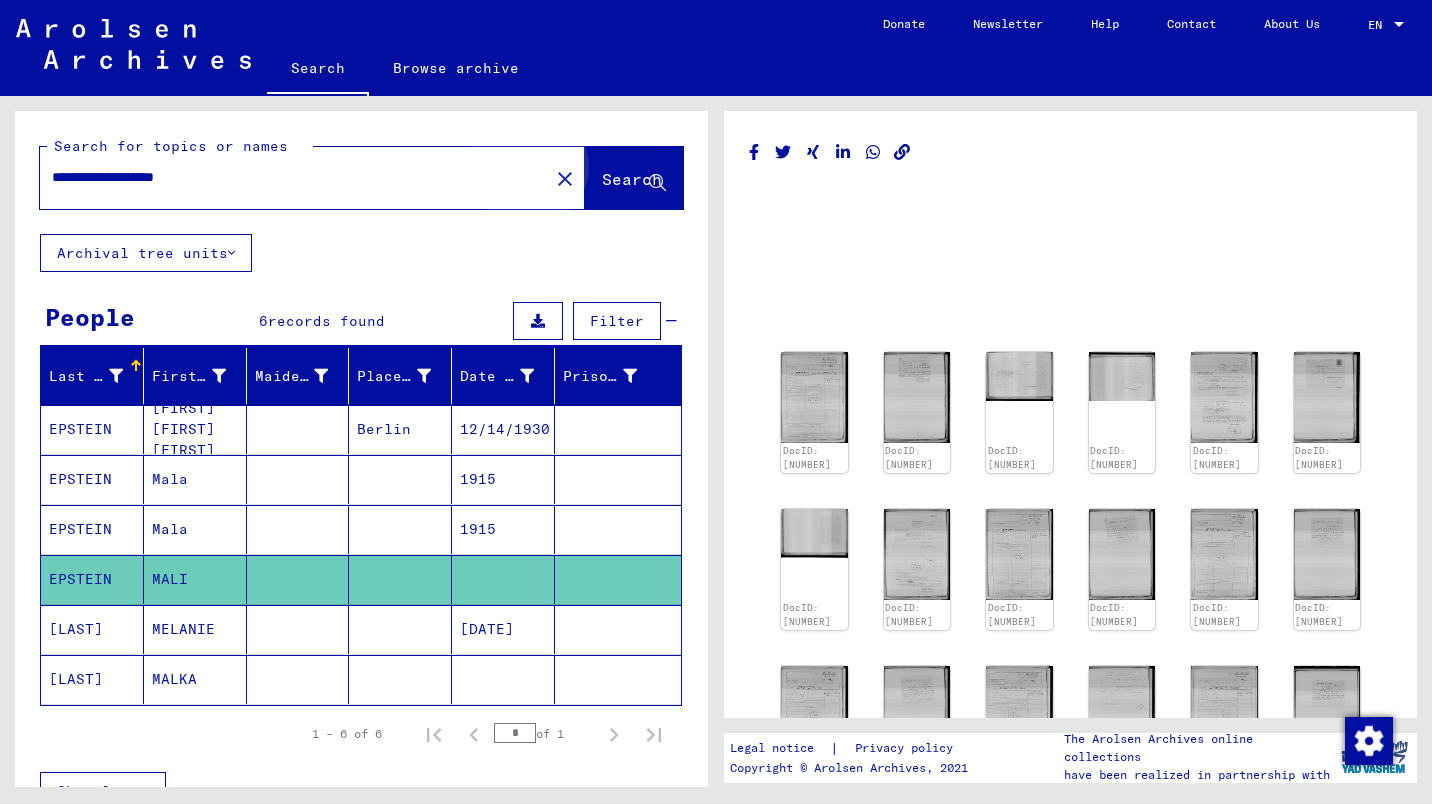 click on "Search" 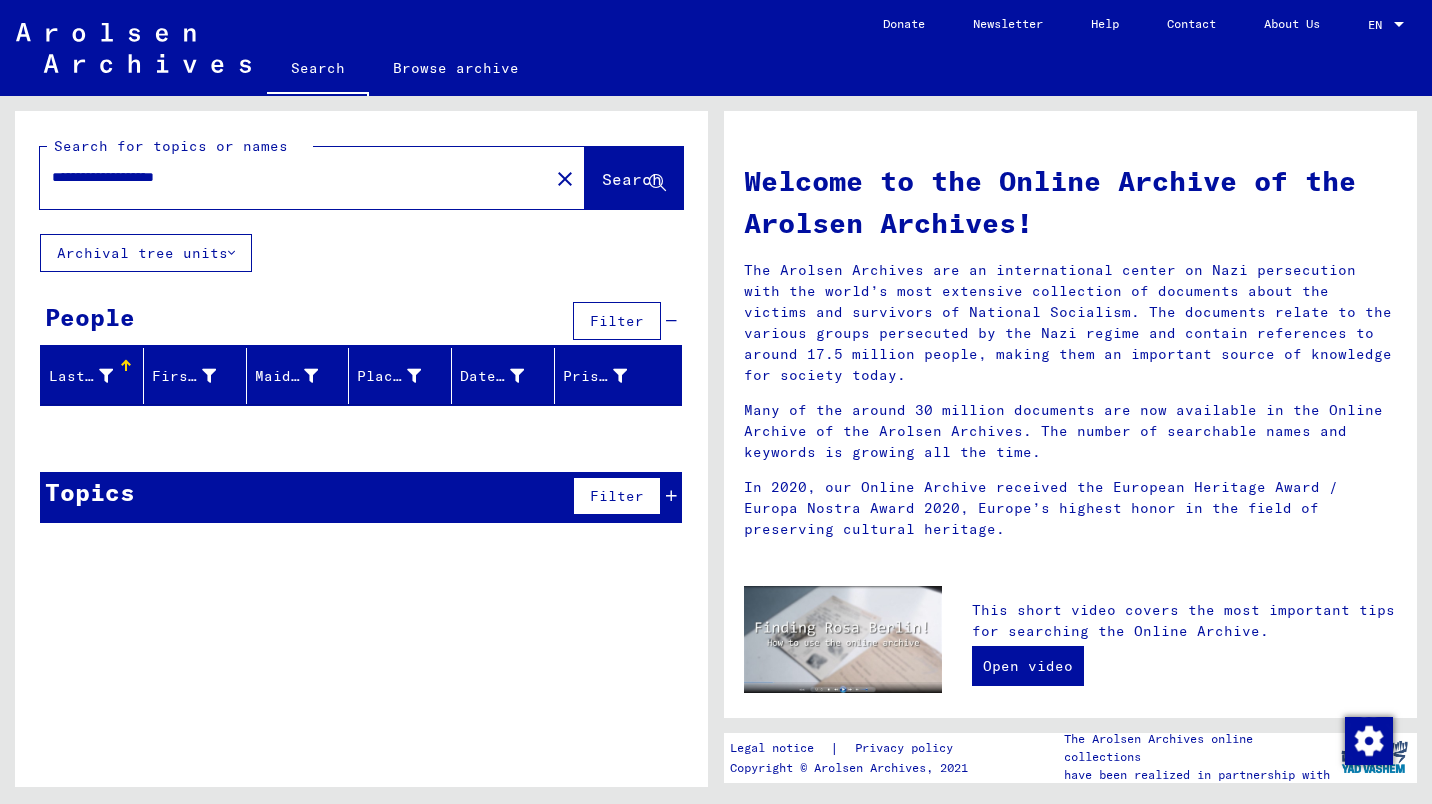 drag, startPoint x: 241, startPoint y: 173, endPoint x: -4, endPoint y: 164, distance: 245.16525 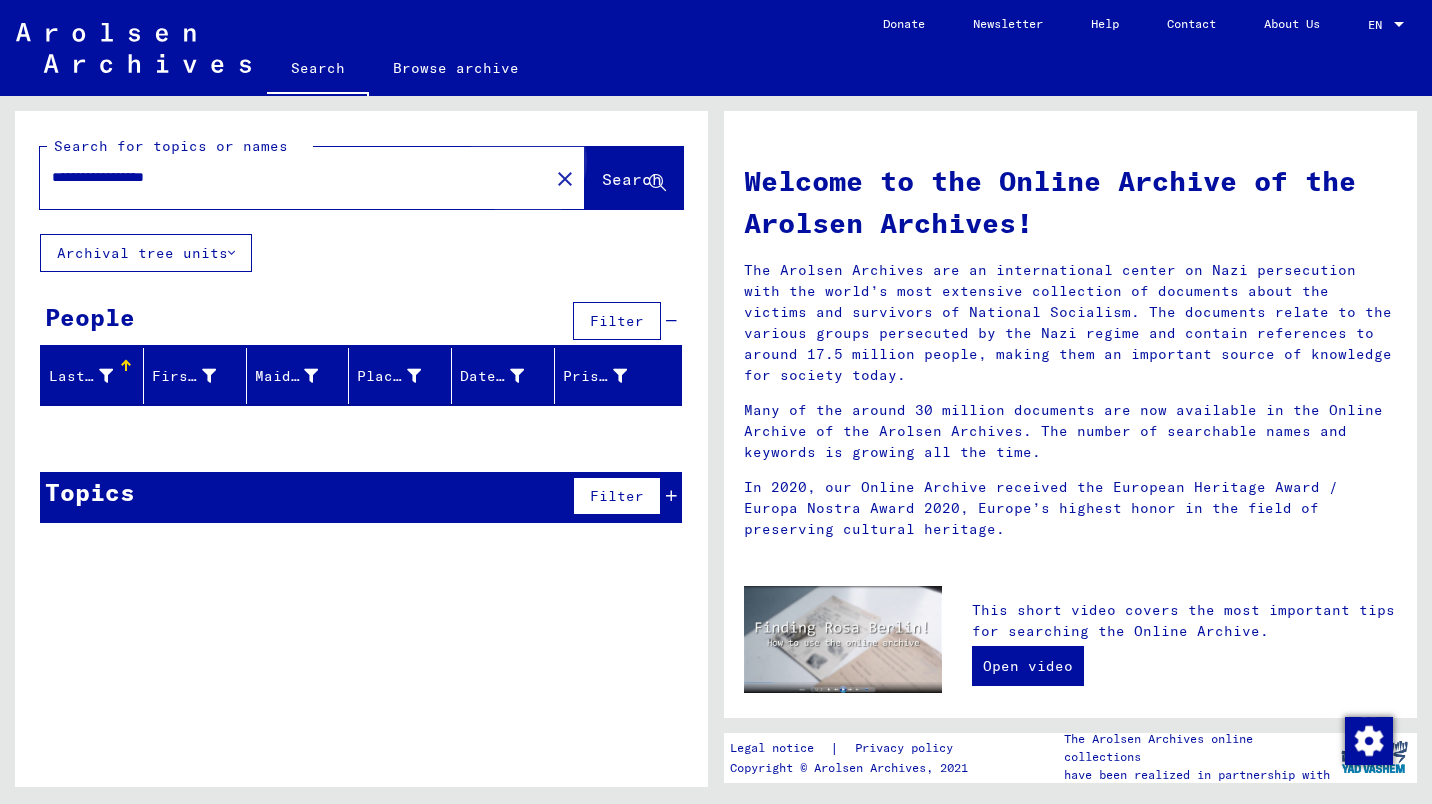 click on "Search" 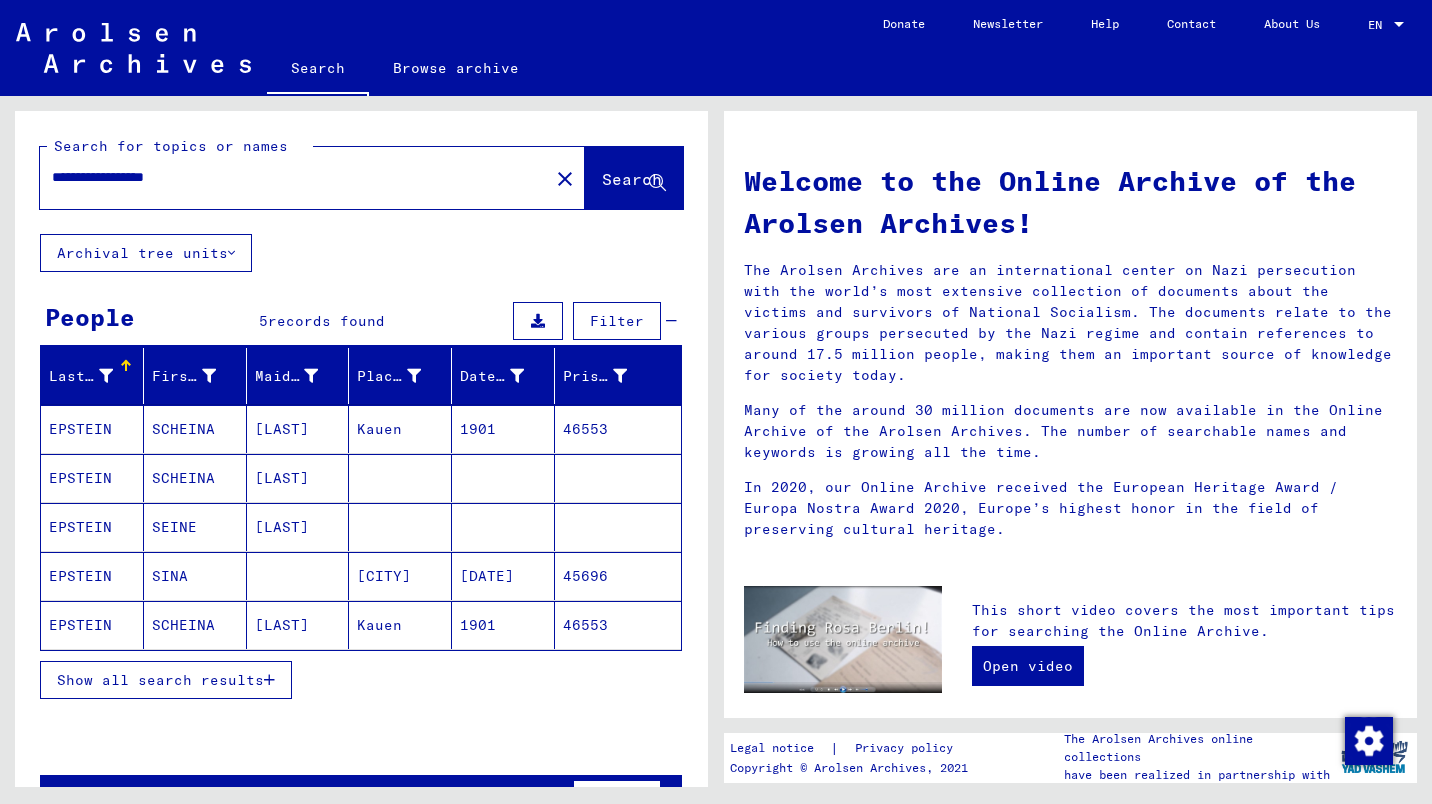 click on "SCHEINA" at bounding box center [195, 478] 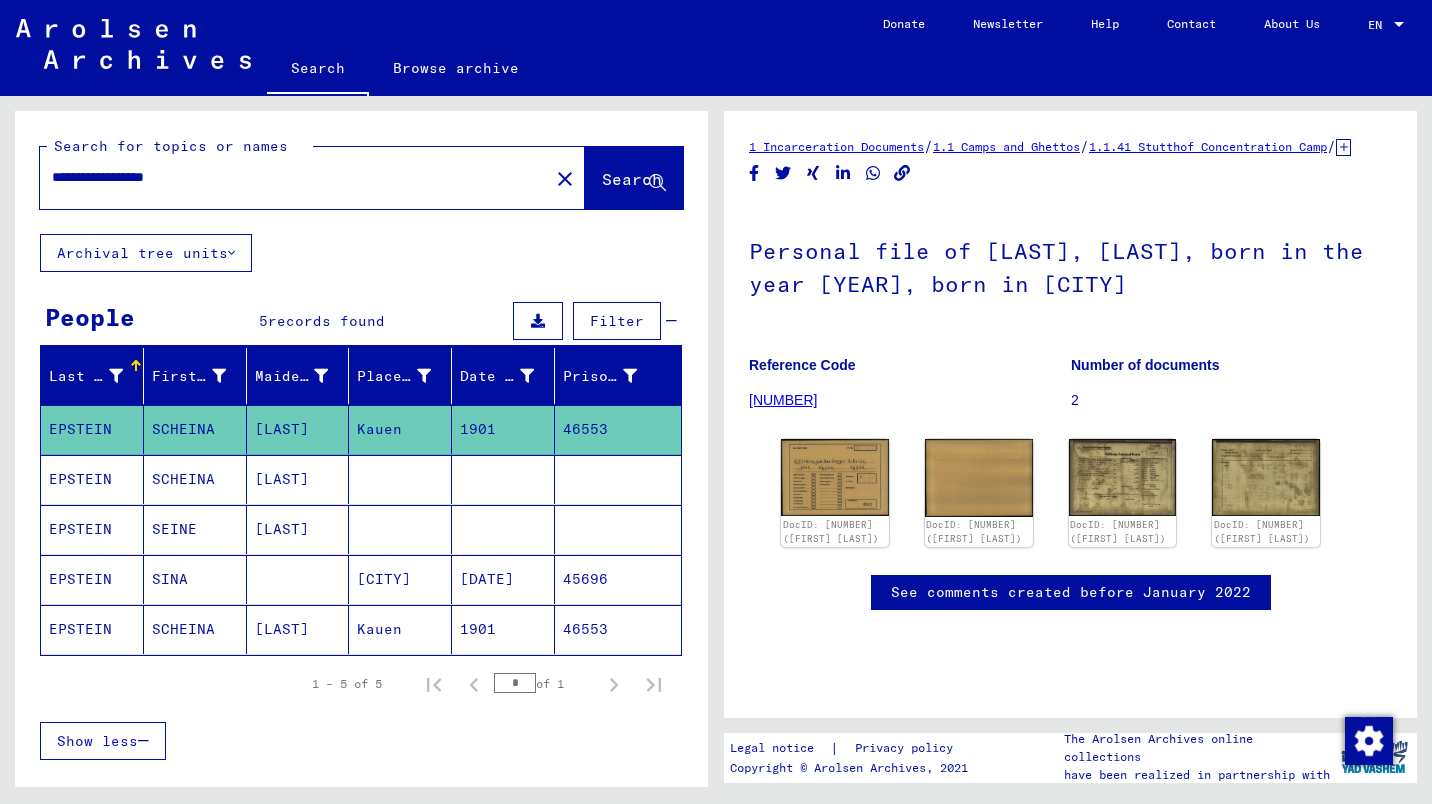 scroll, scrollTop: 0, scrollLeft: 0, axis: both 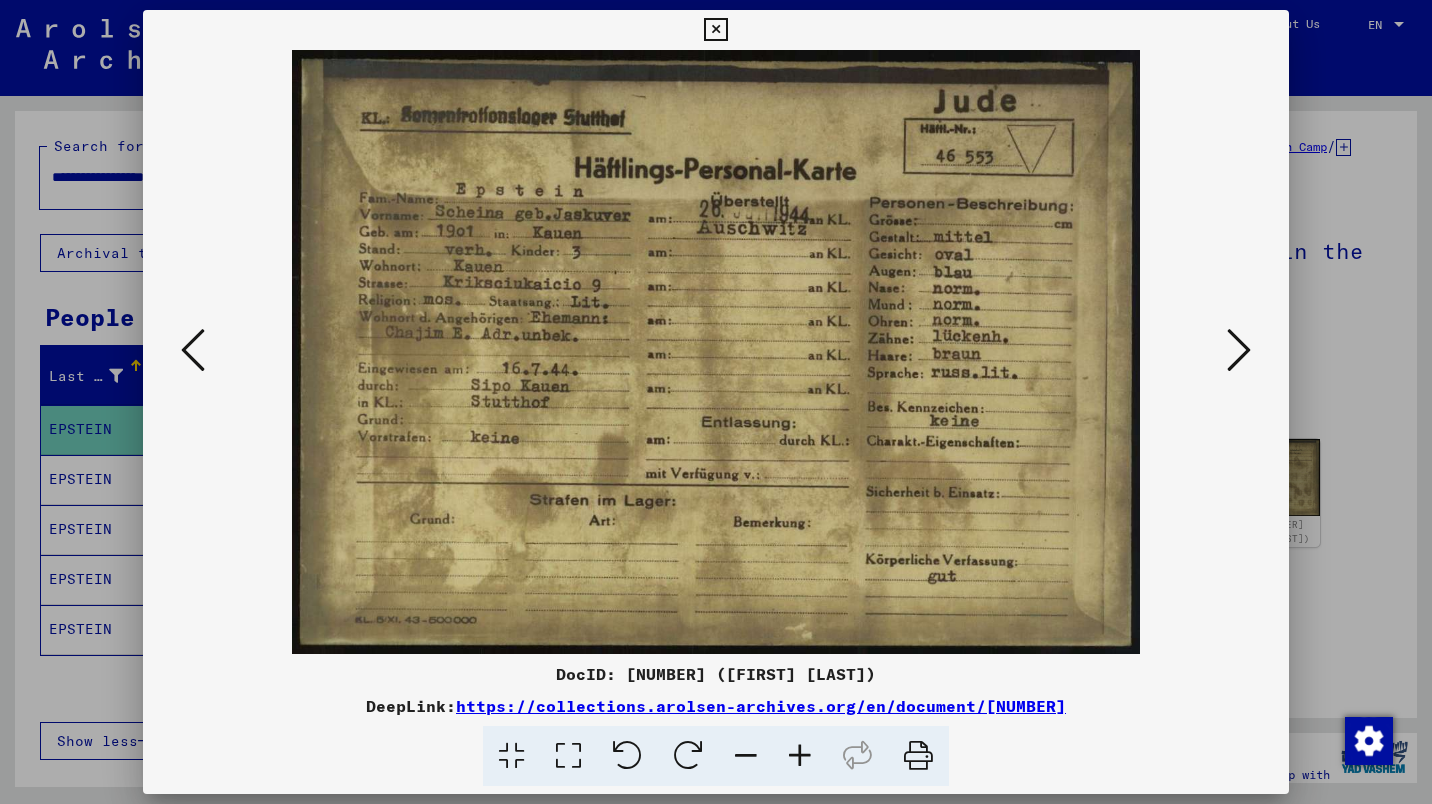click at bounding box center [715, 30] 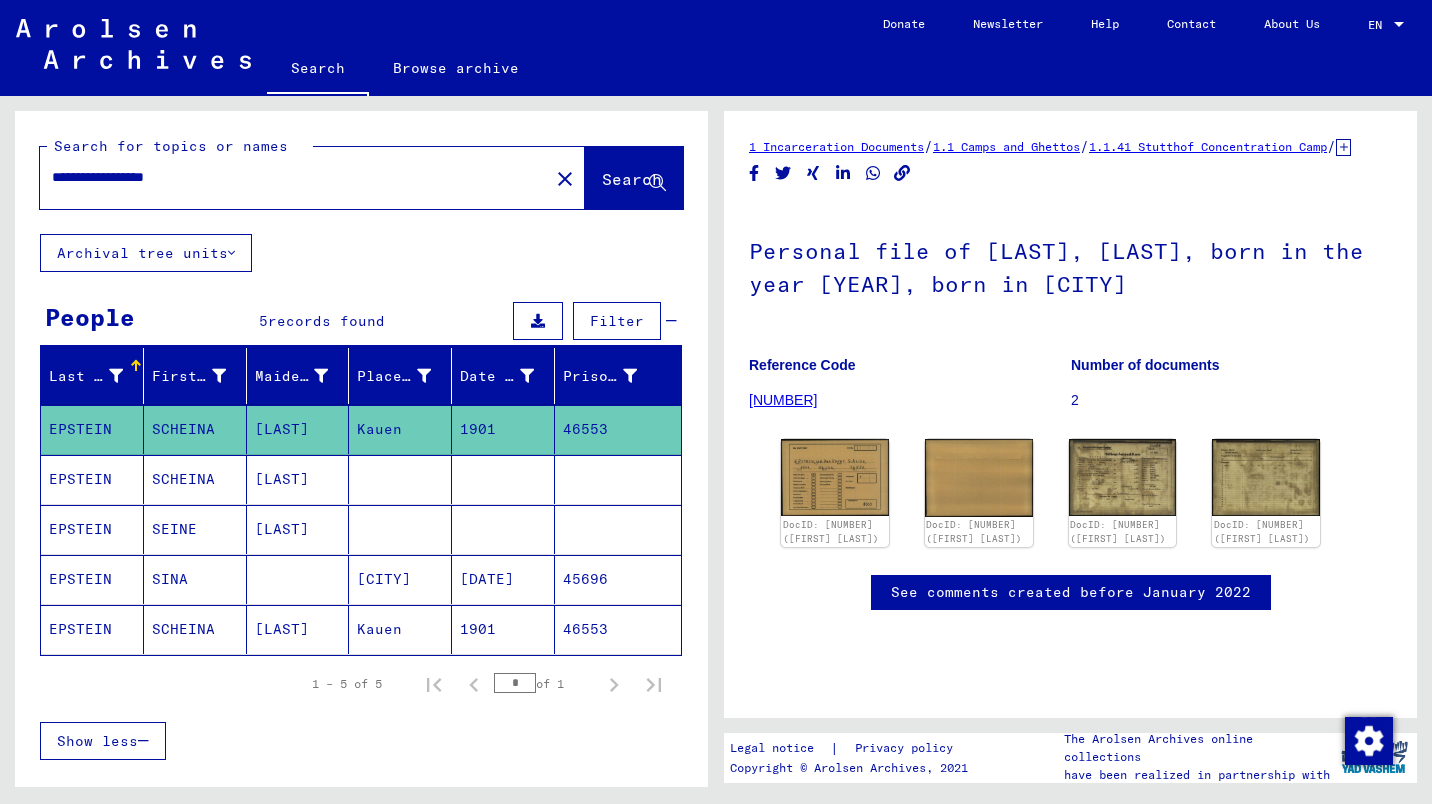 click at bounding box center (400, 529) 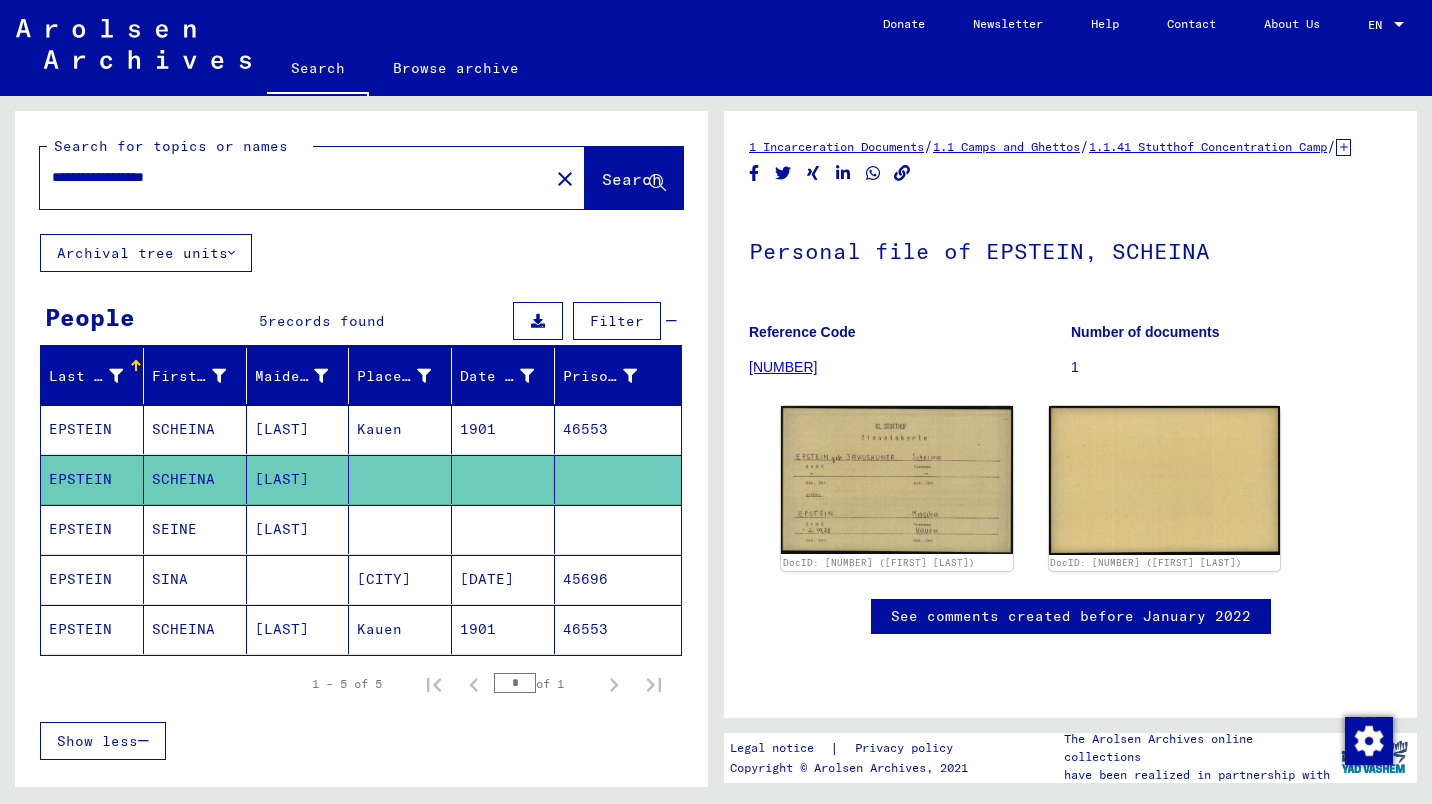 scroll, scrollTop: 0, scrollLeft: 0, axis: both 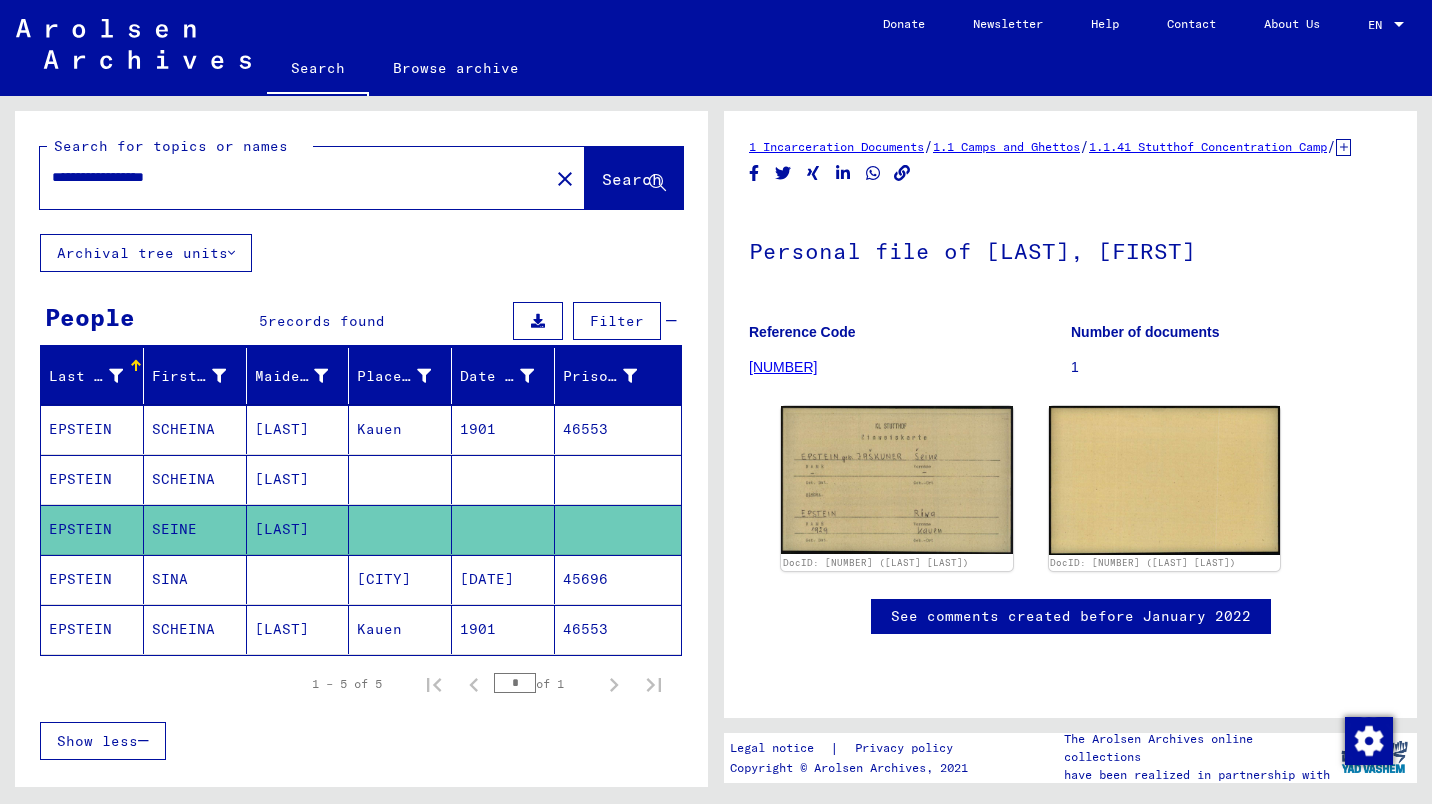 click at bounding box center (298, 629) 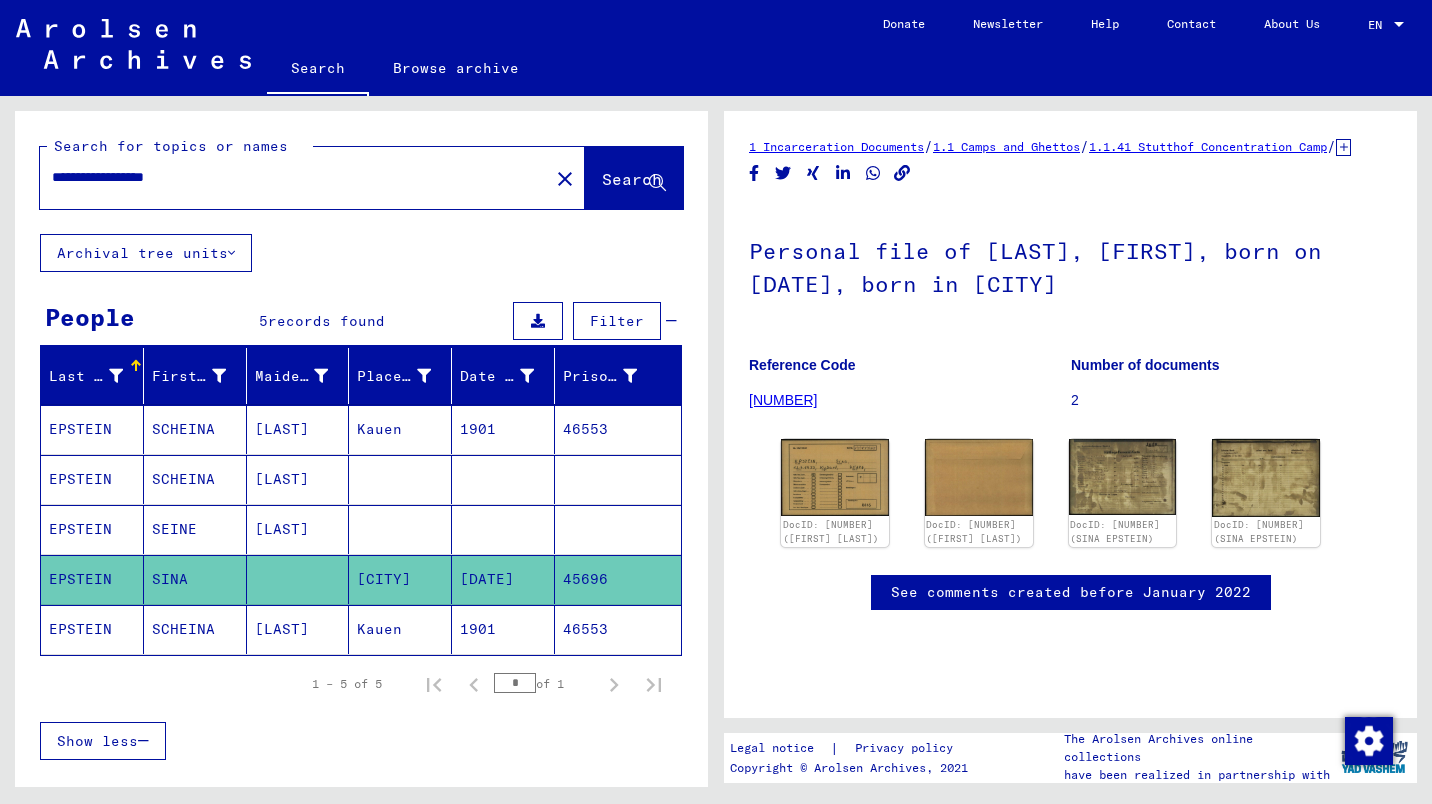 scroll, scrollTop: 0, scrollLeft: 0, axis: both 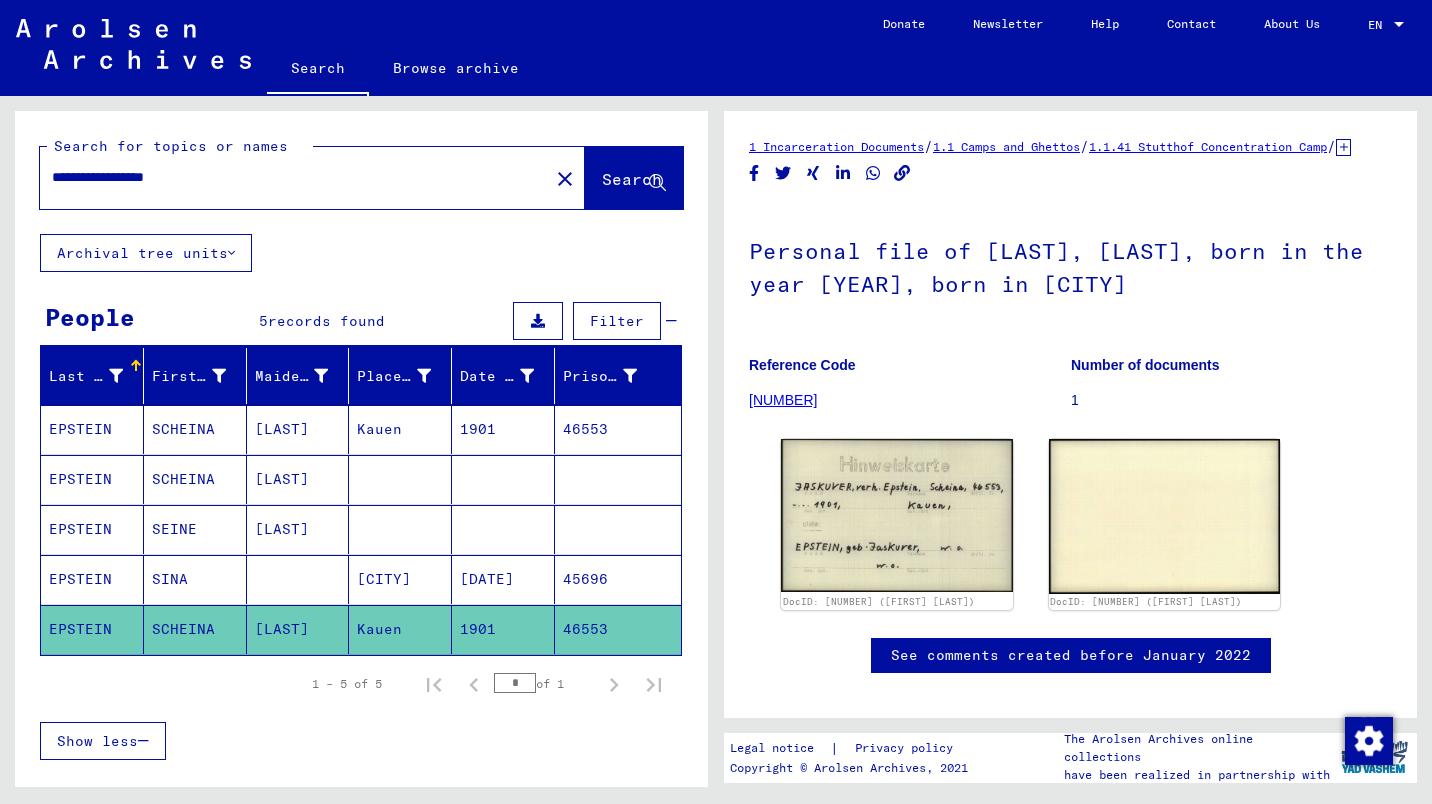 drag, startPoint x: 287, startPoint y: 167, endPoint x: -4, endPoint y: 170, distance: 291.01547 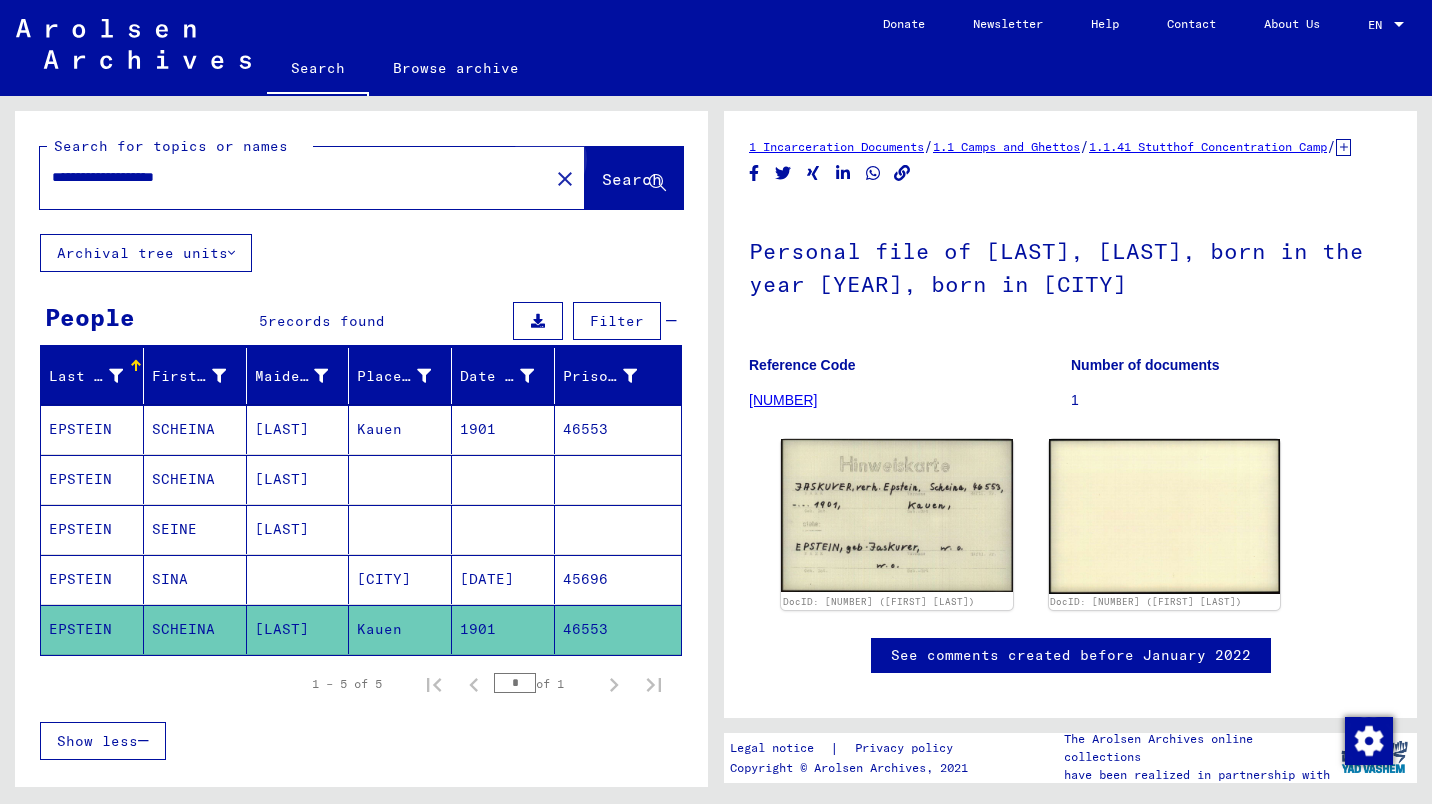 click on "Search" 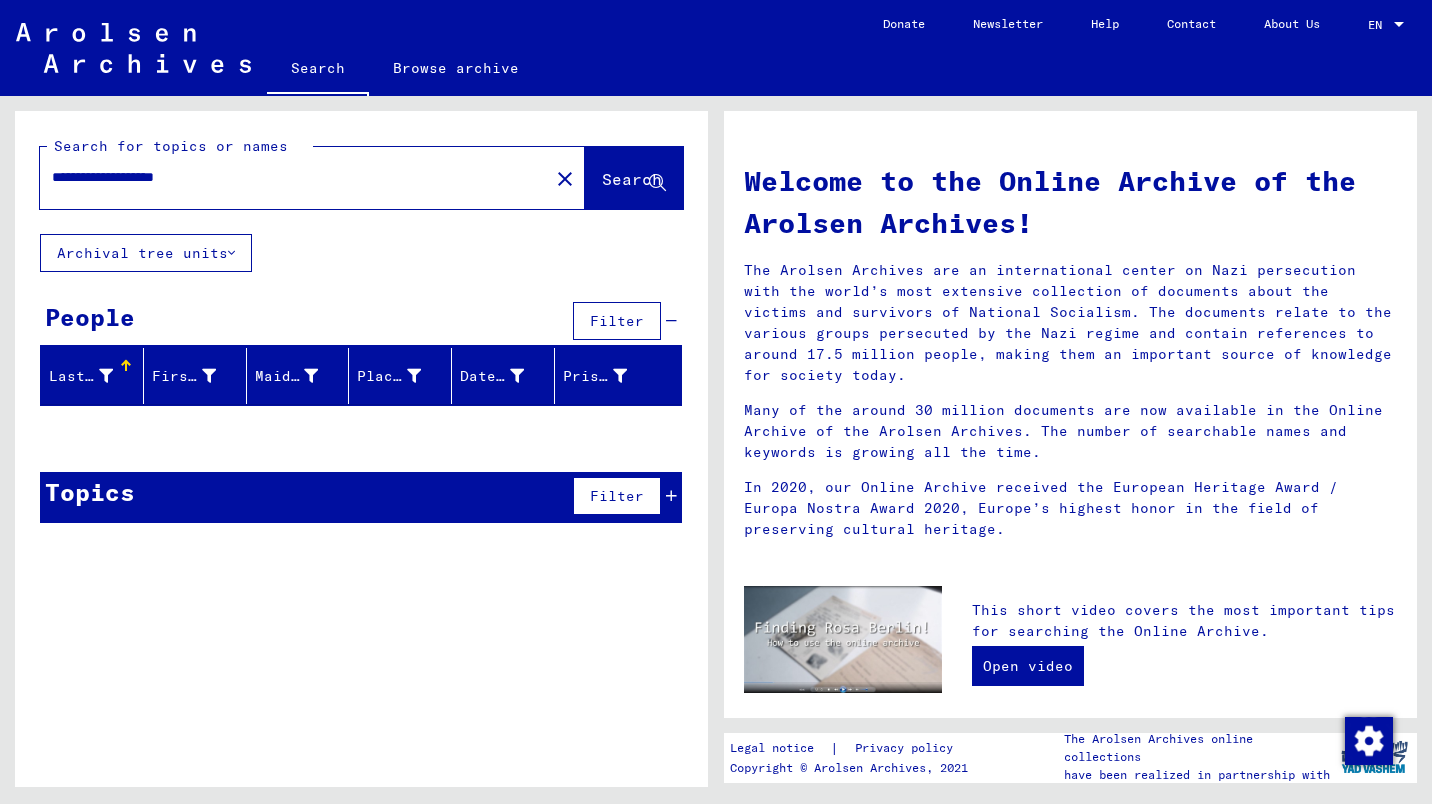 click on "**********" at bounding box center [288, 177] 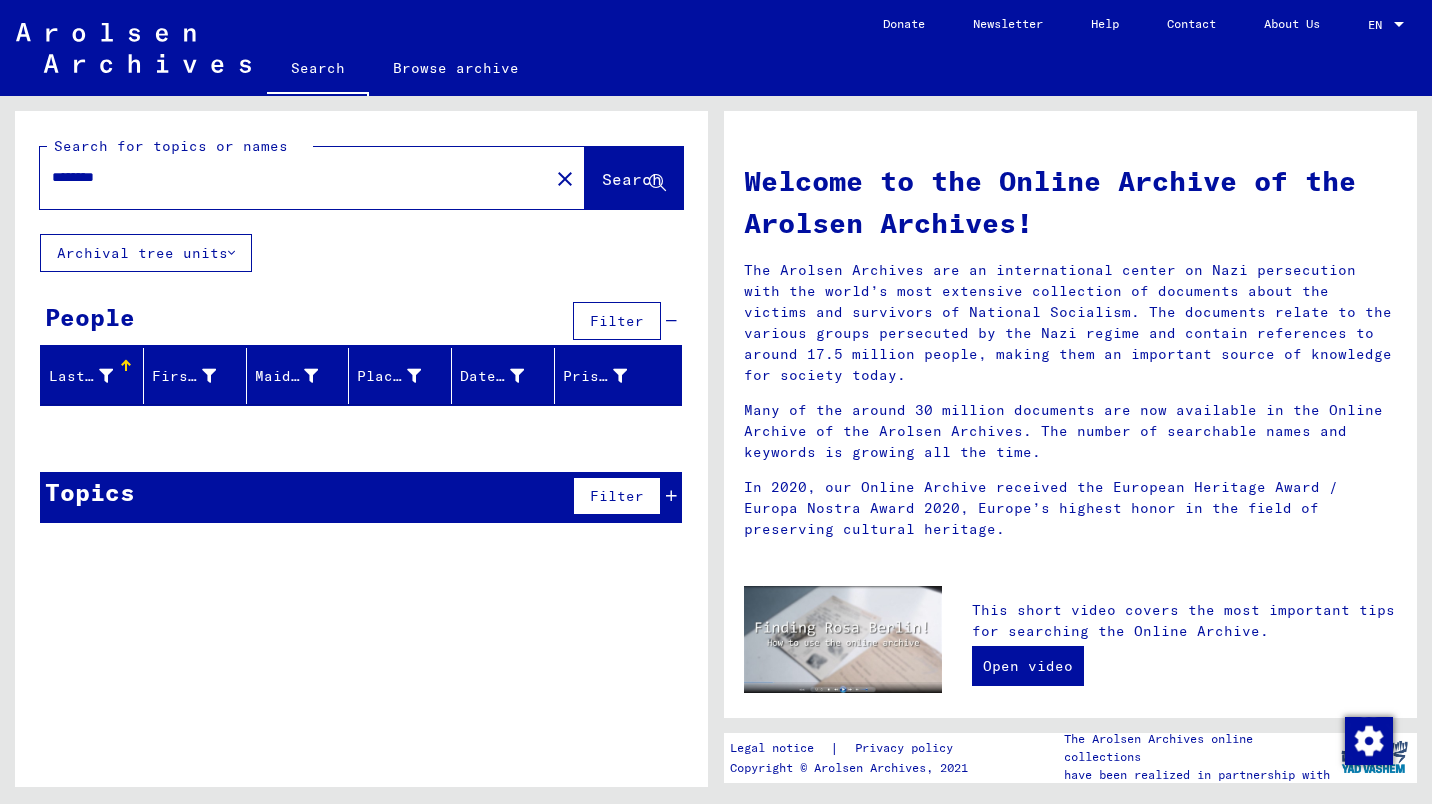 type on "********" 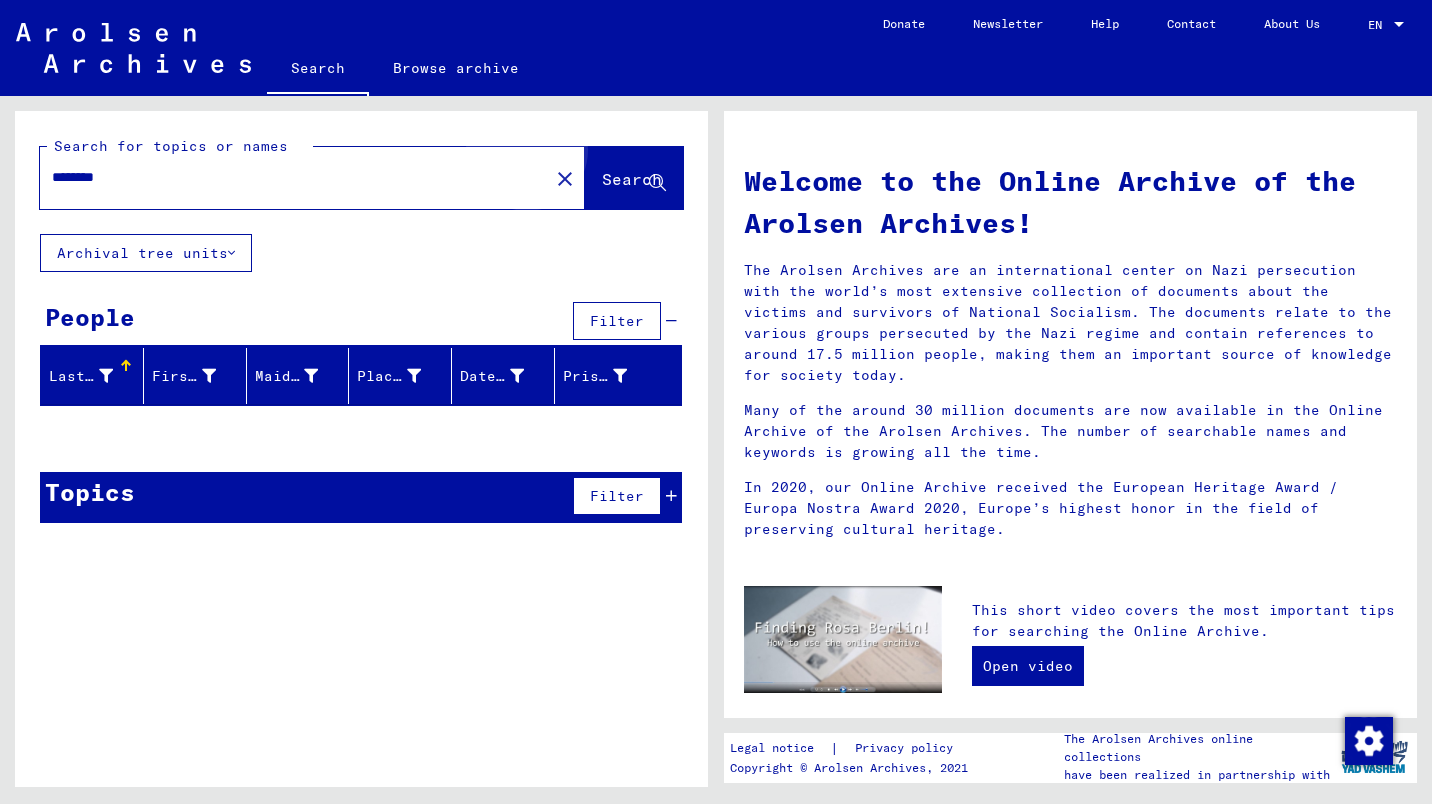 click on "Search" 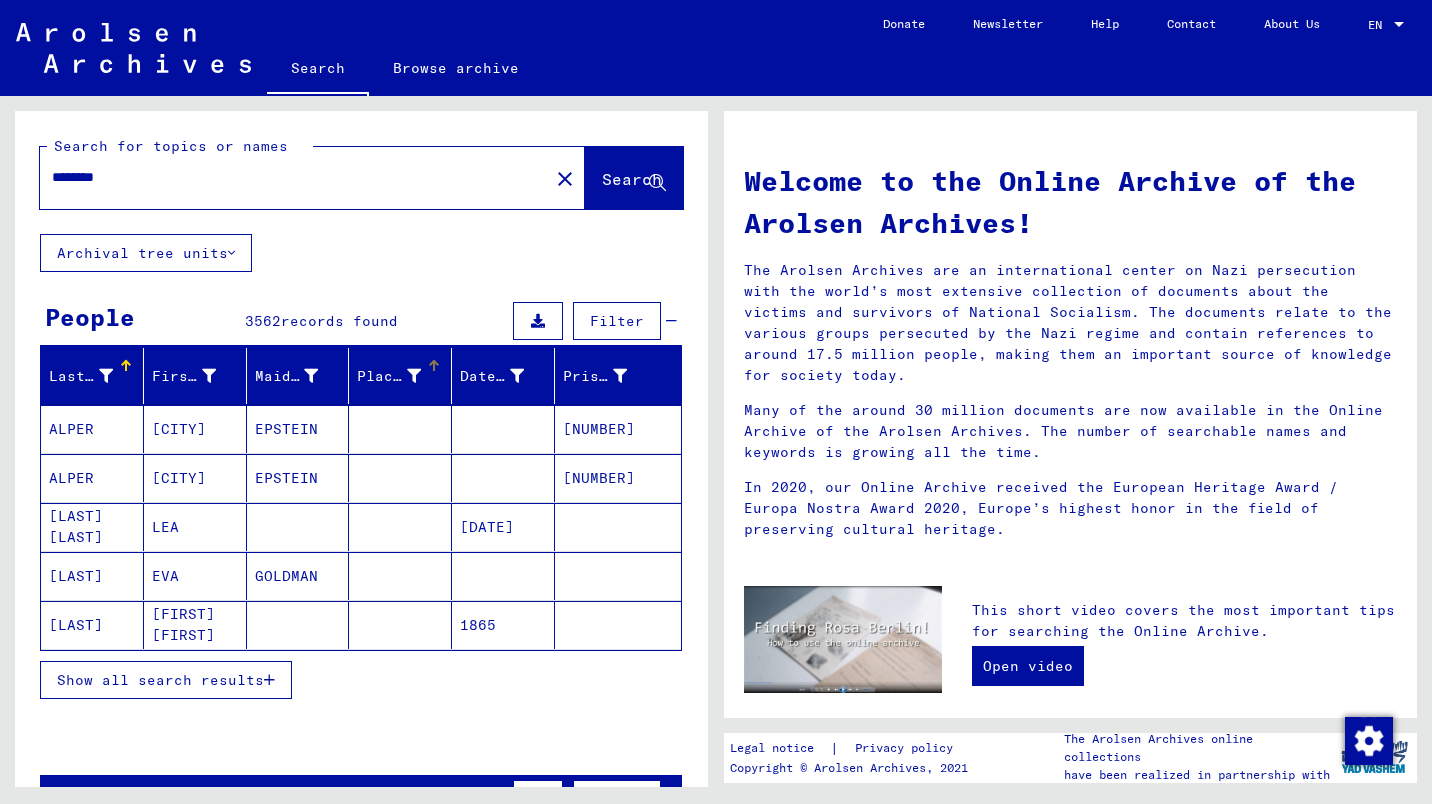 click on "Place of Birth" at bounding box center (389, 376) 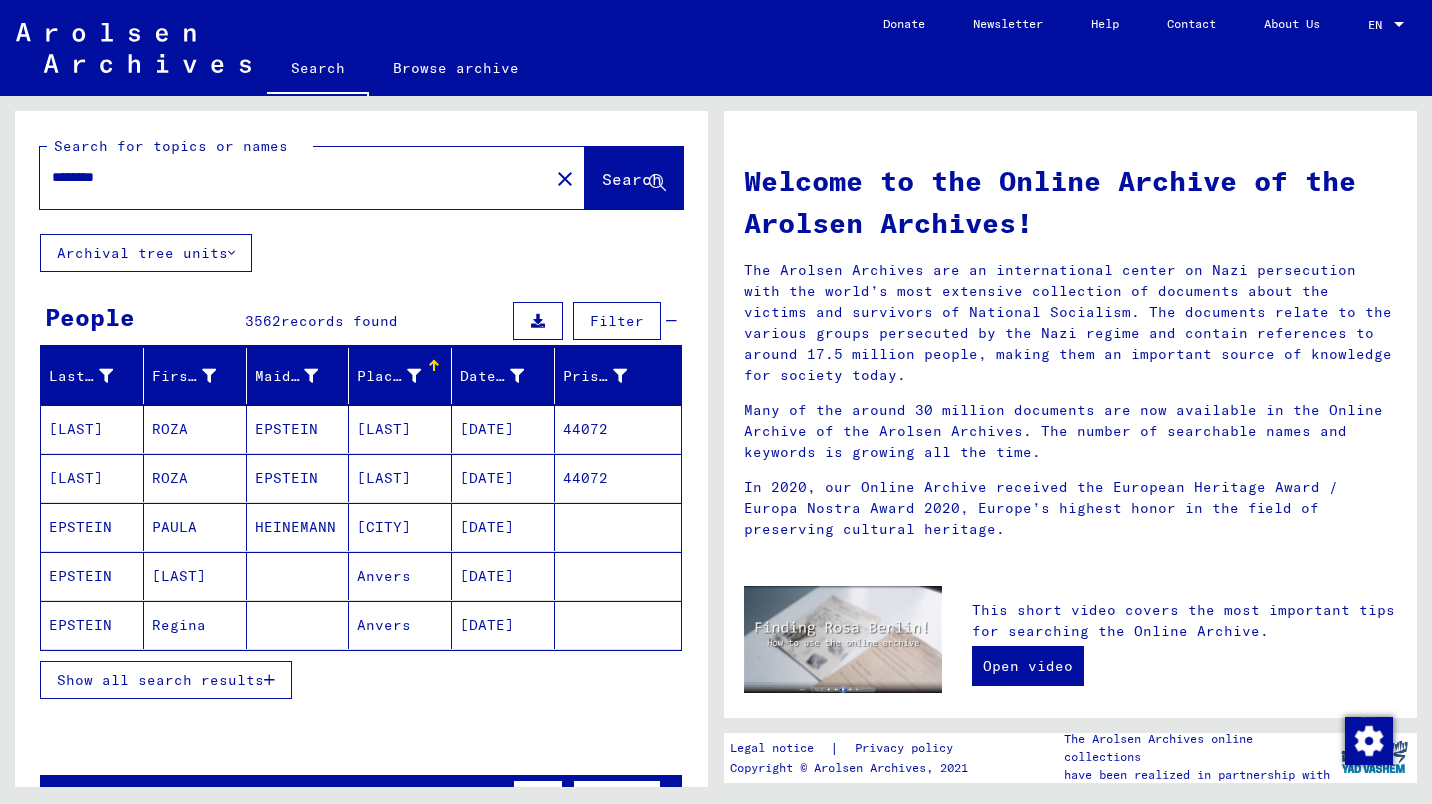 click on "Show all search results" at bounding box center [160, 680] 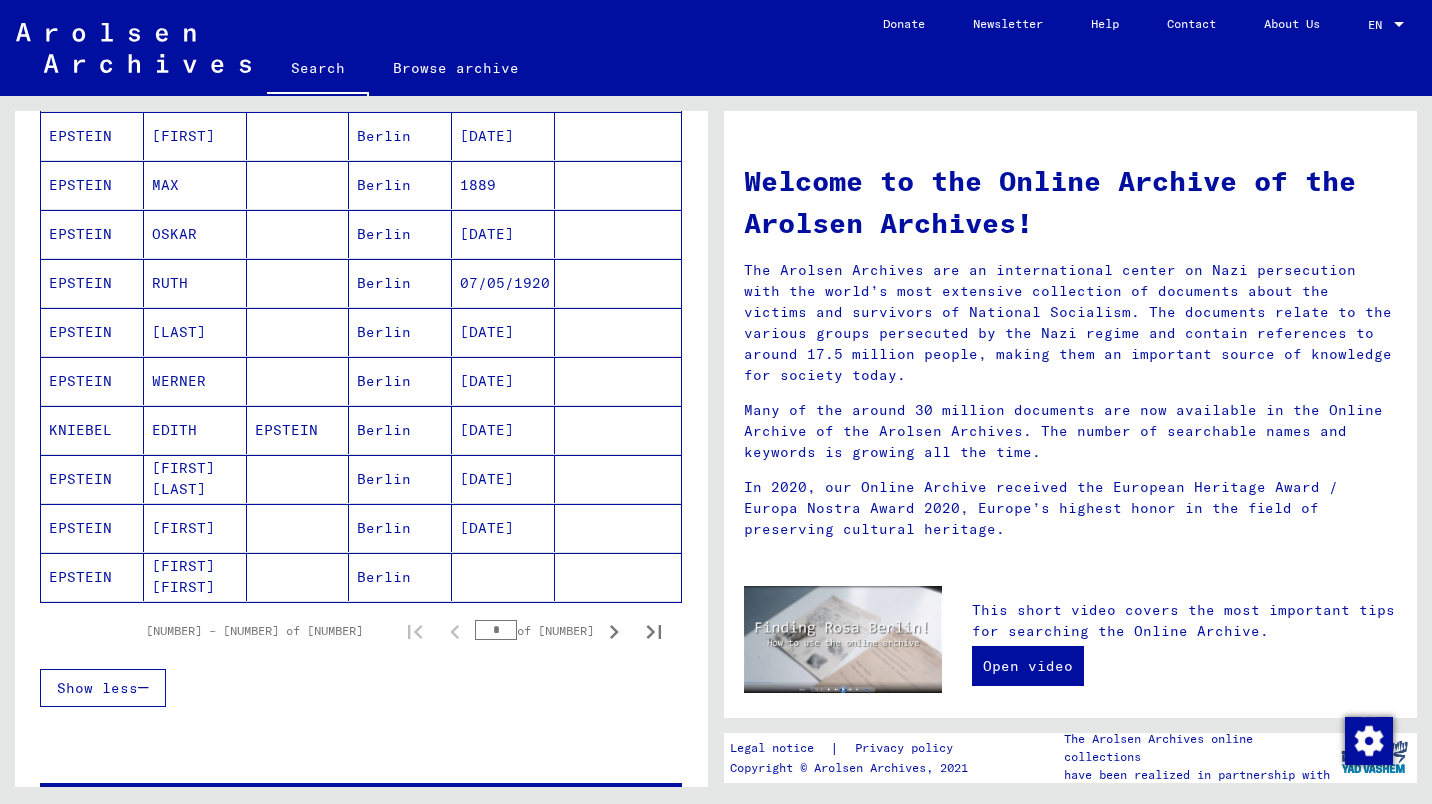 scroll, scrollTop: 1029, scrollLeft: 0, axis: vertical 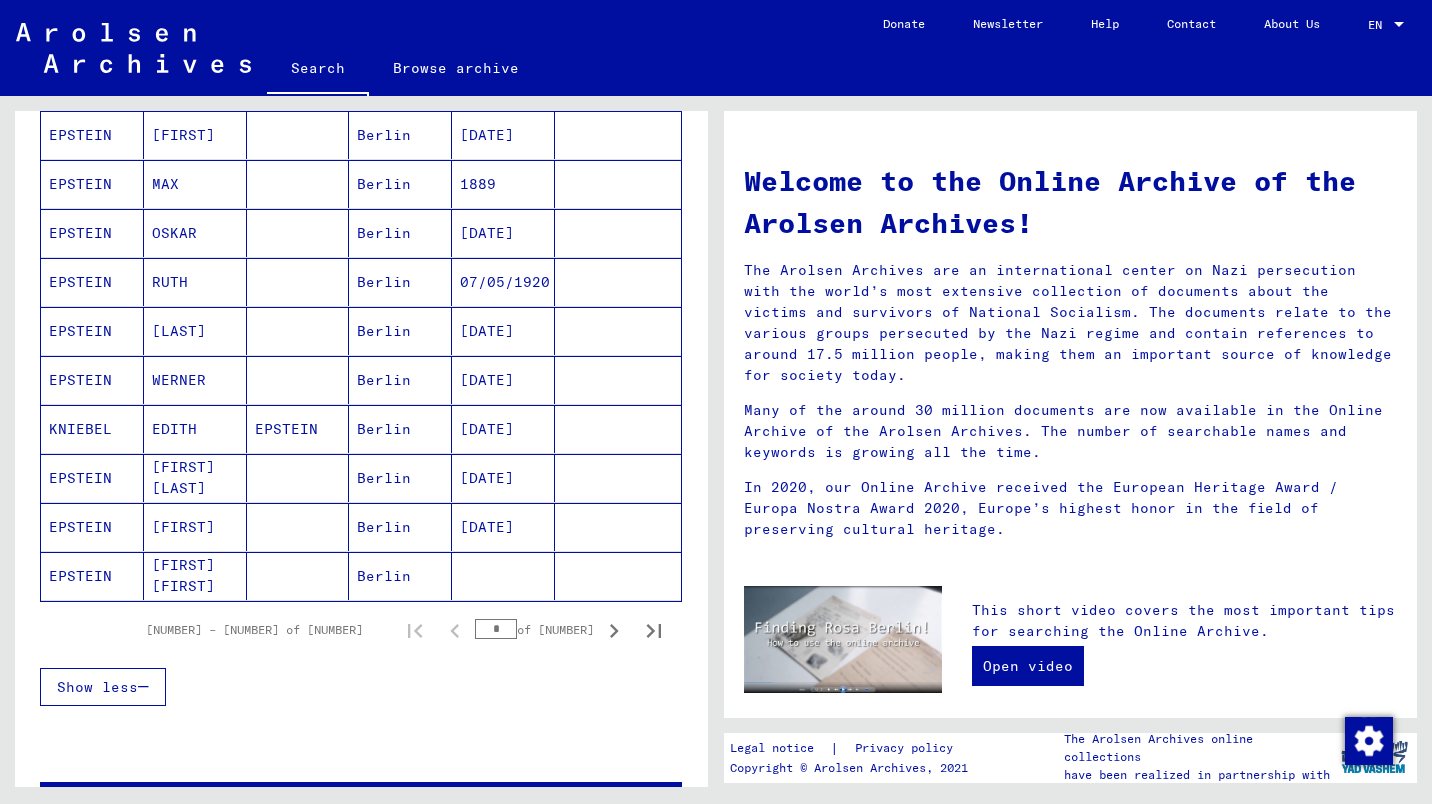 click 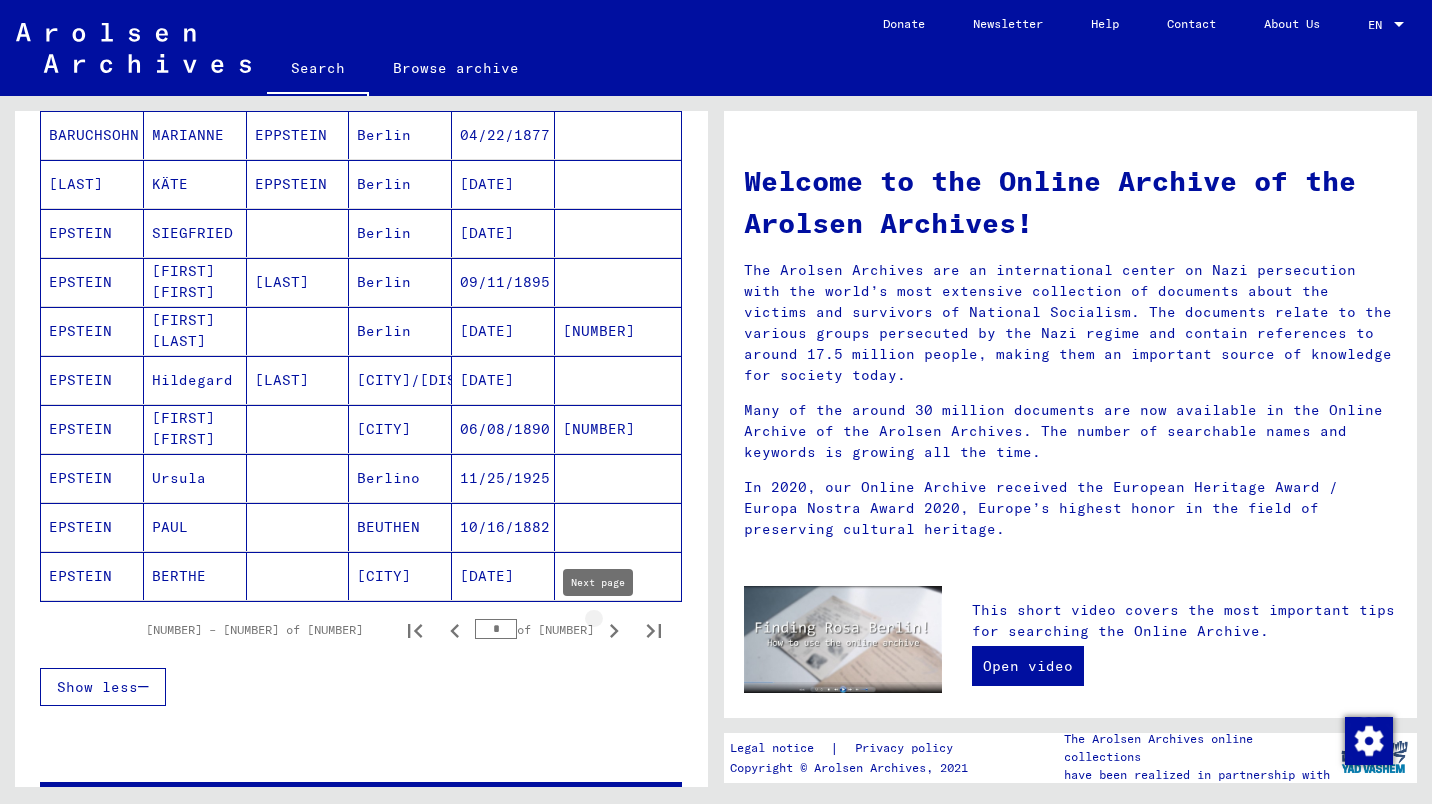 click 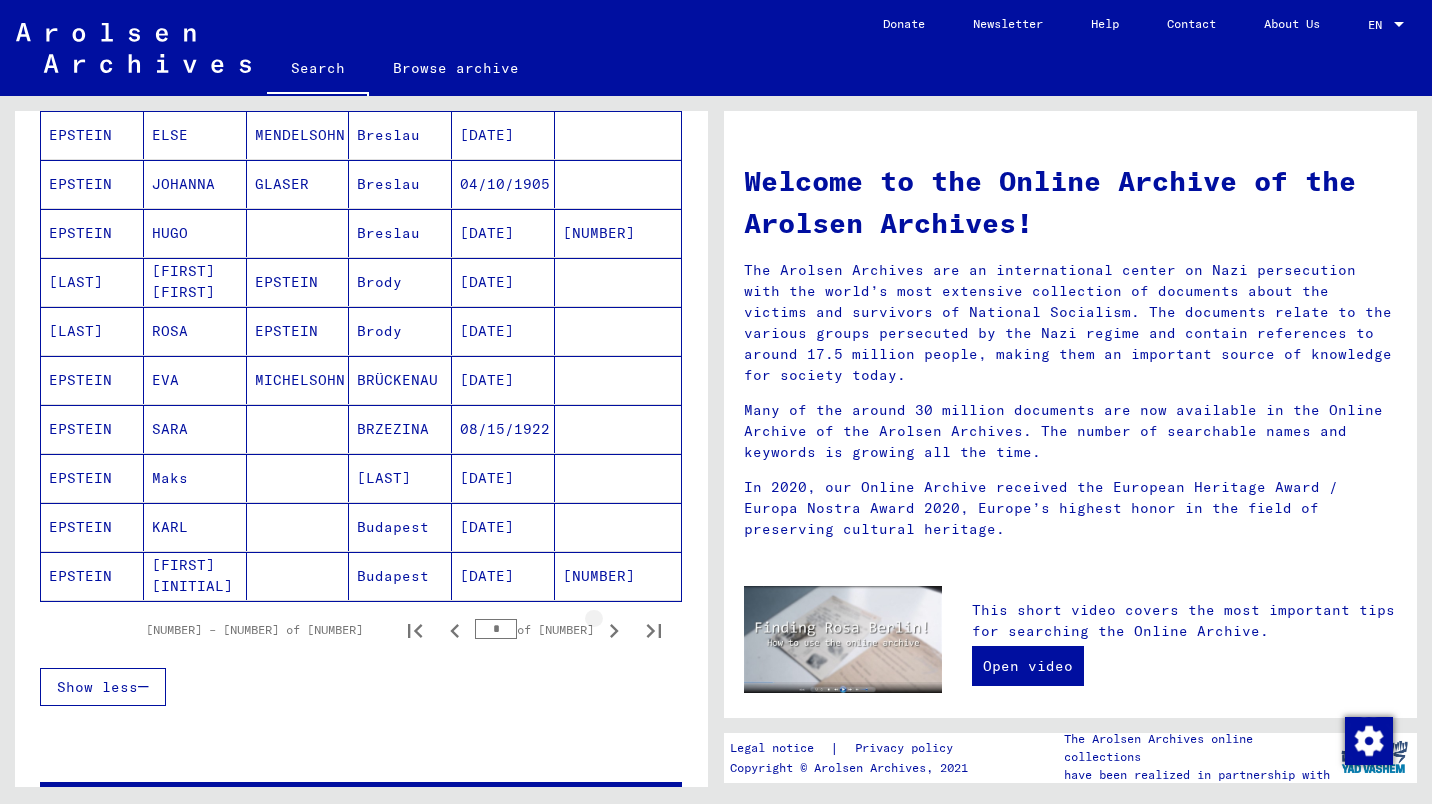 click 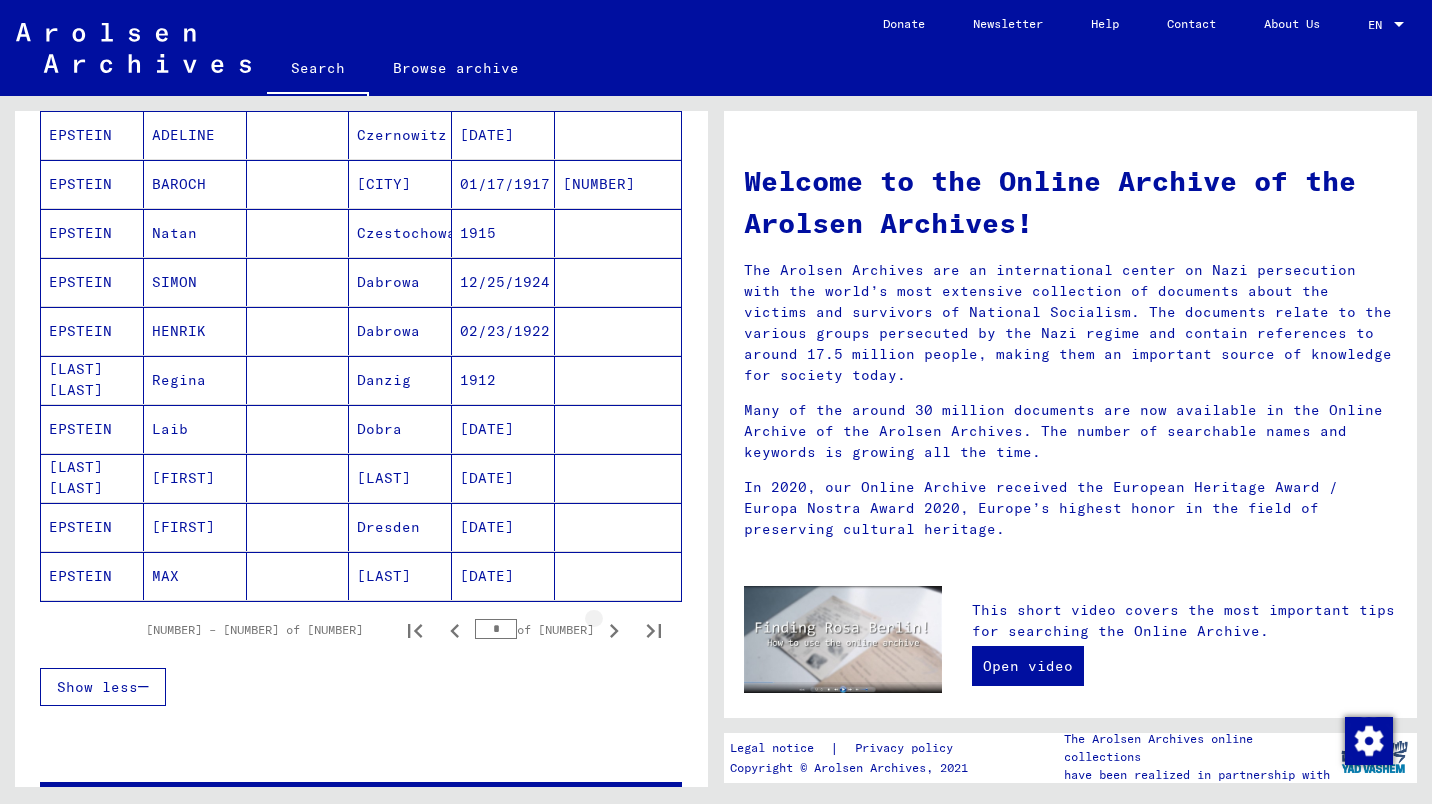 click 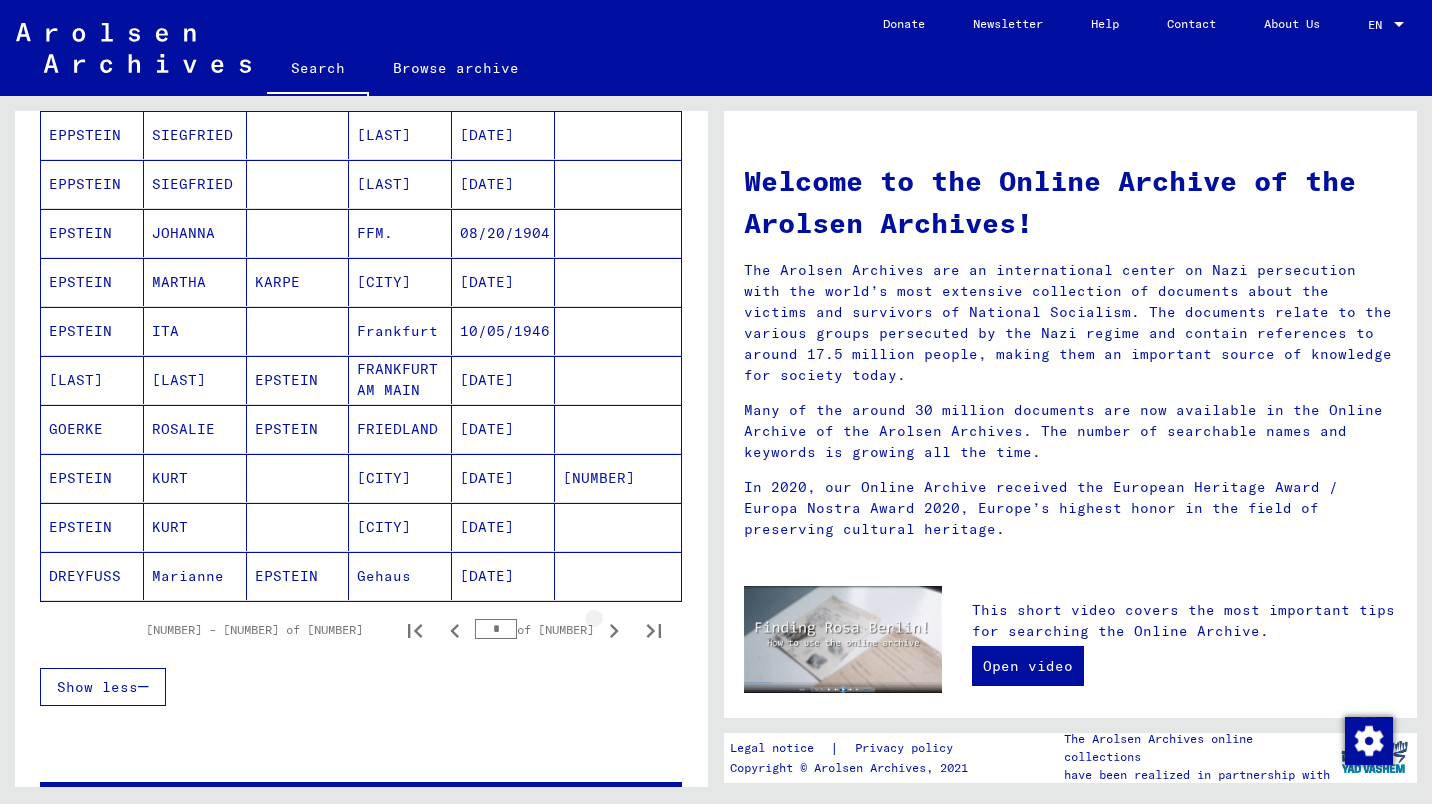 click 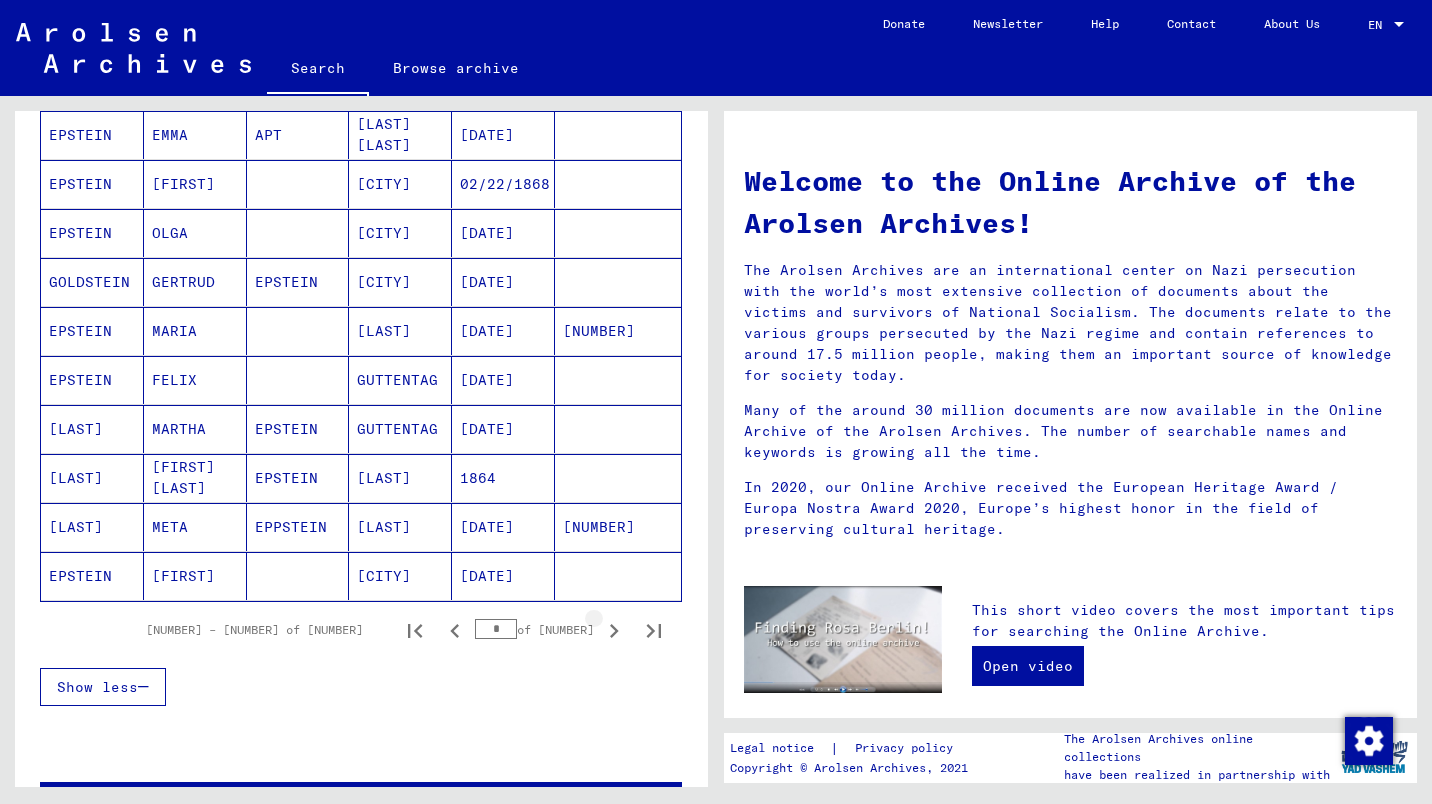 click 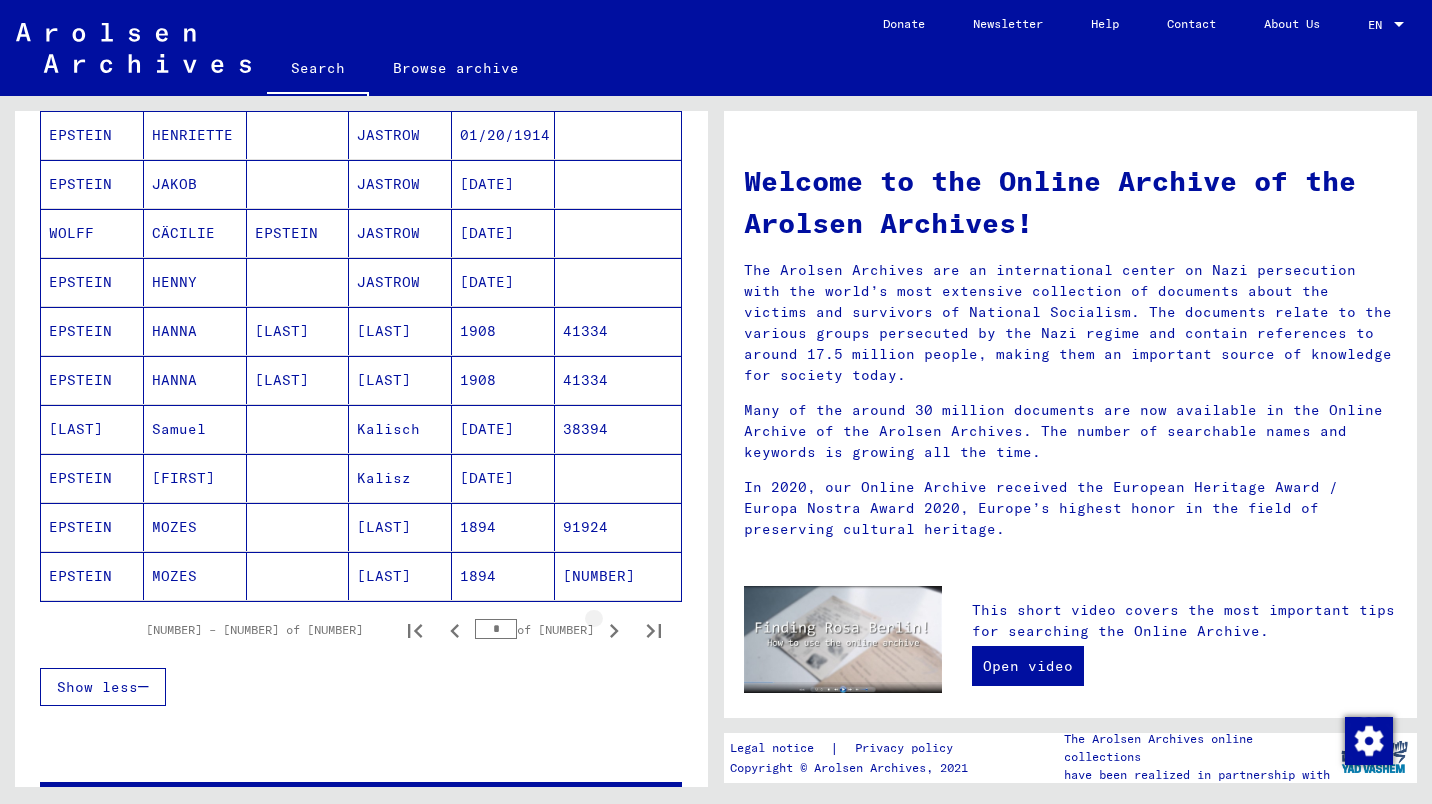 click 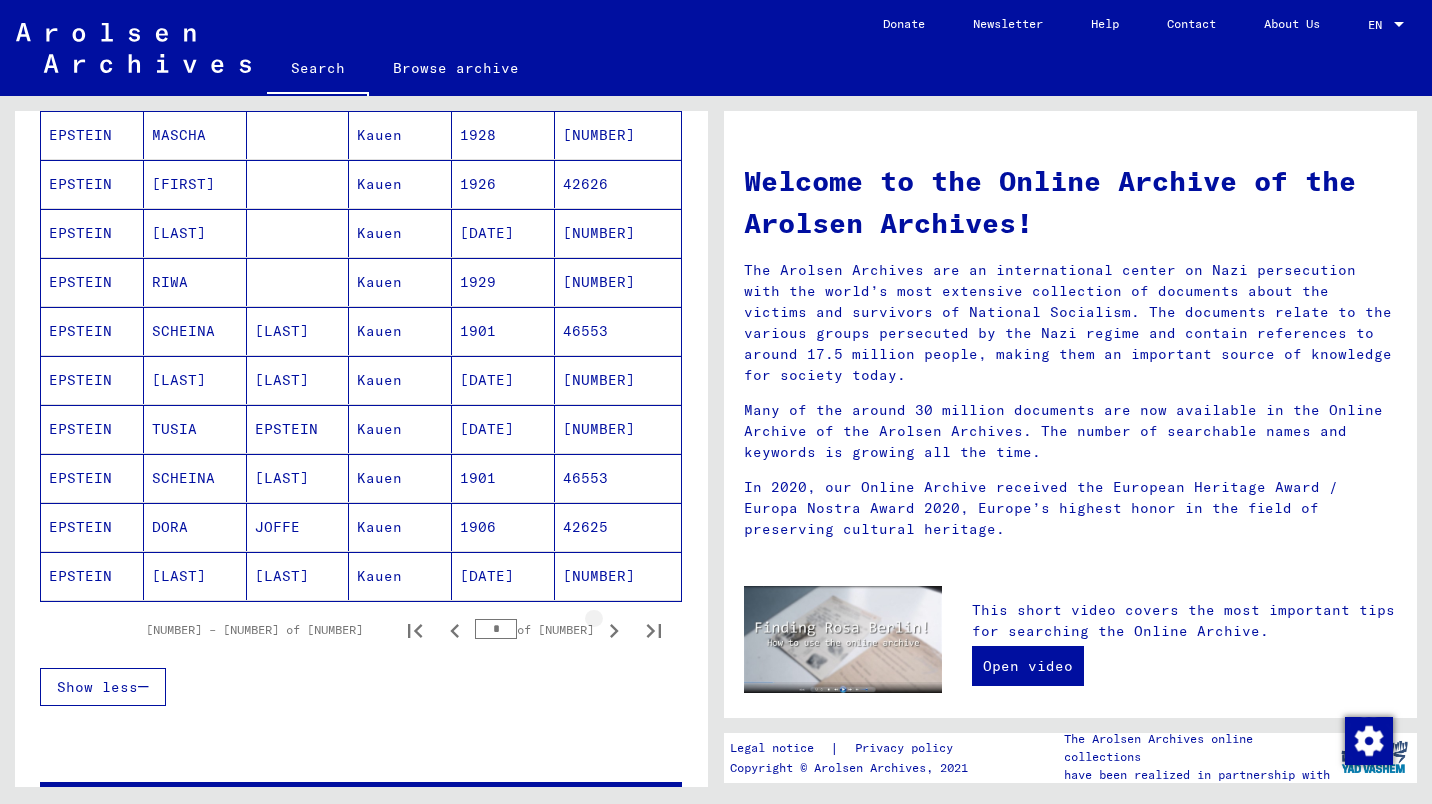 click 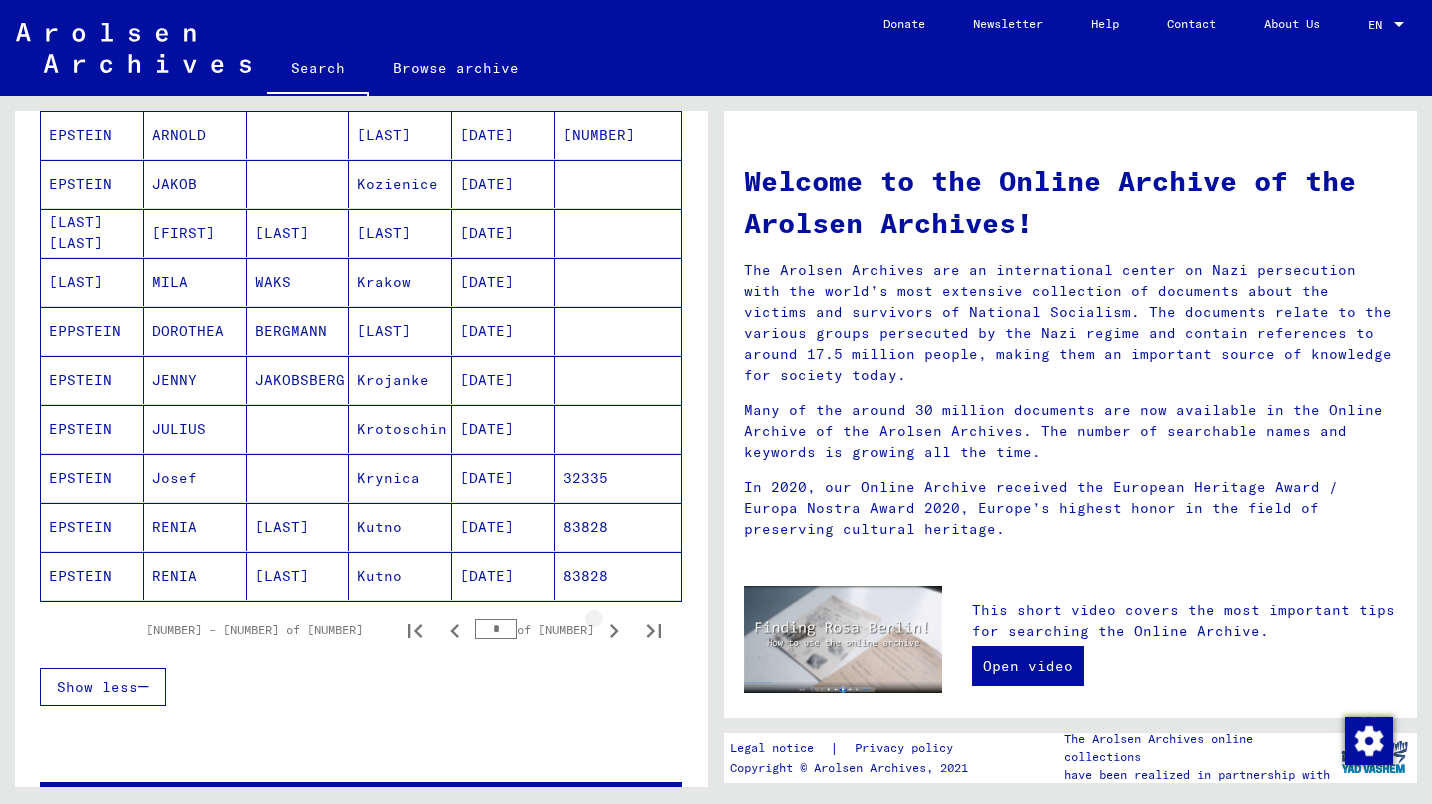 click 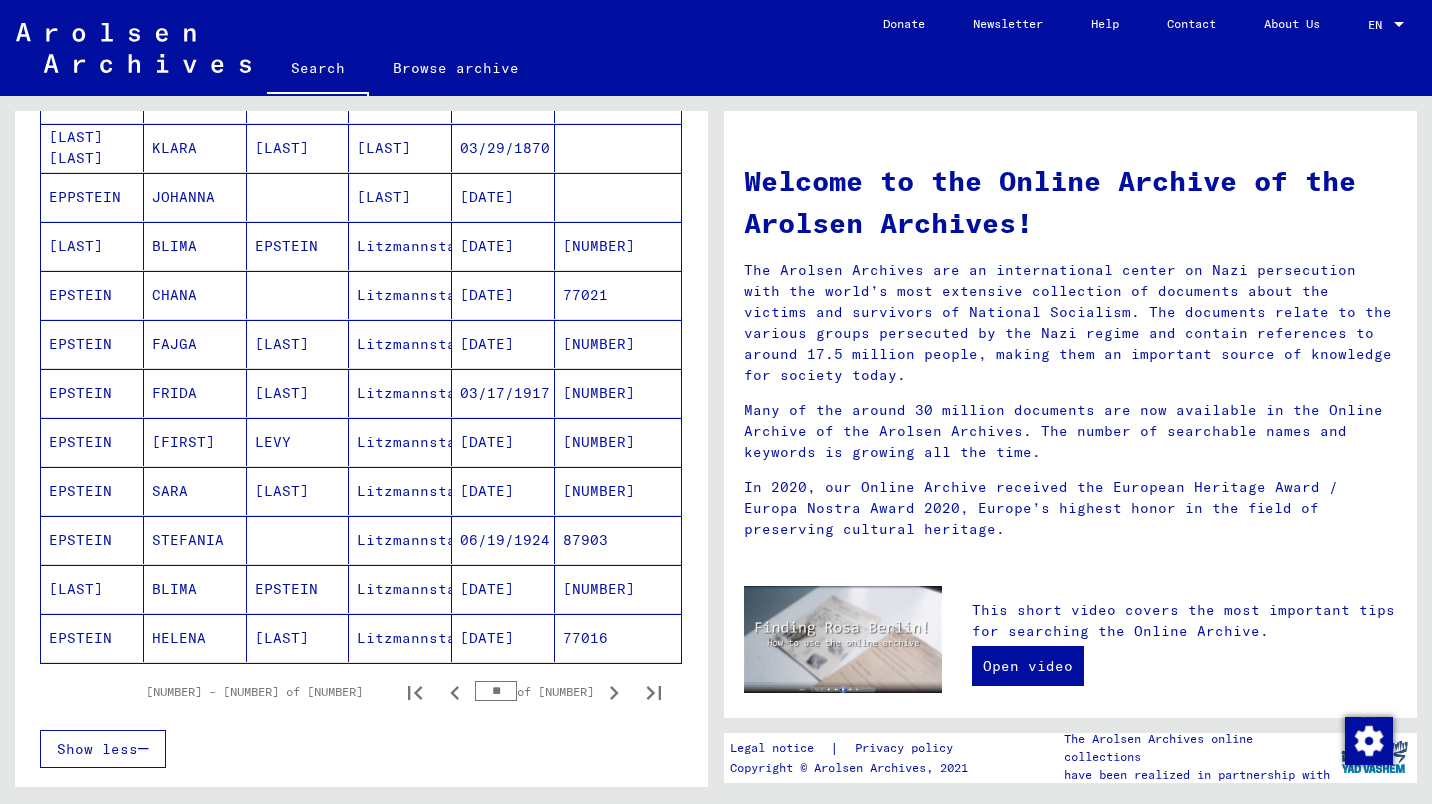 scroll, scrollTop: 968, scrollLeft: 0, axis: vertical 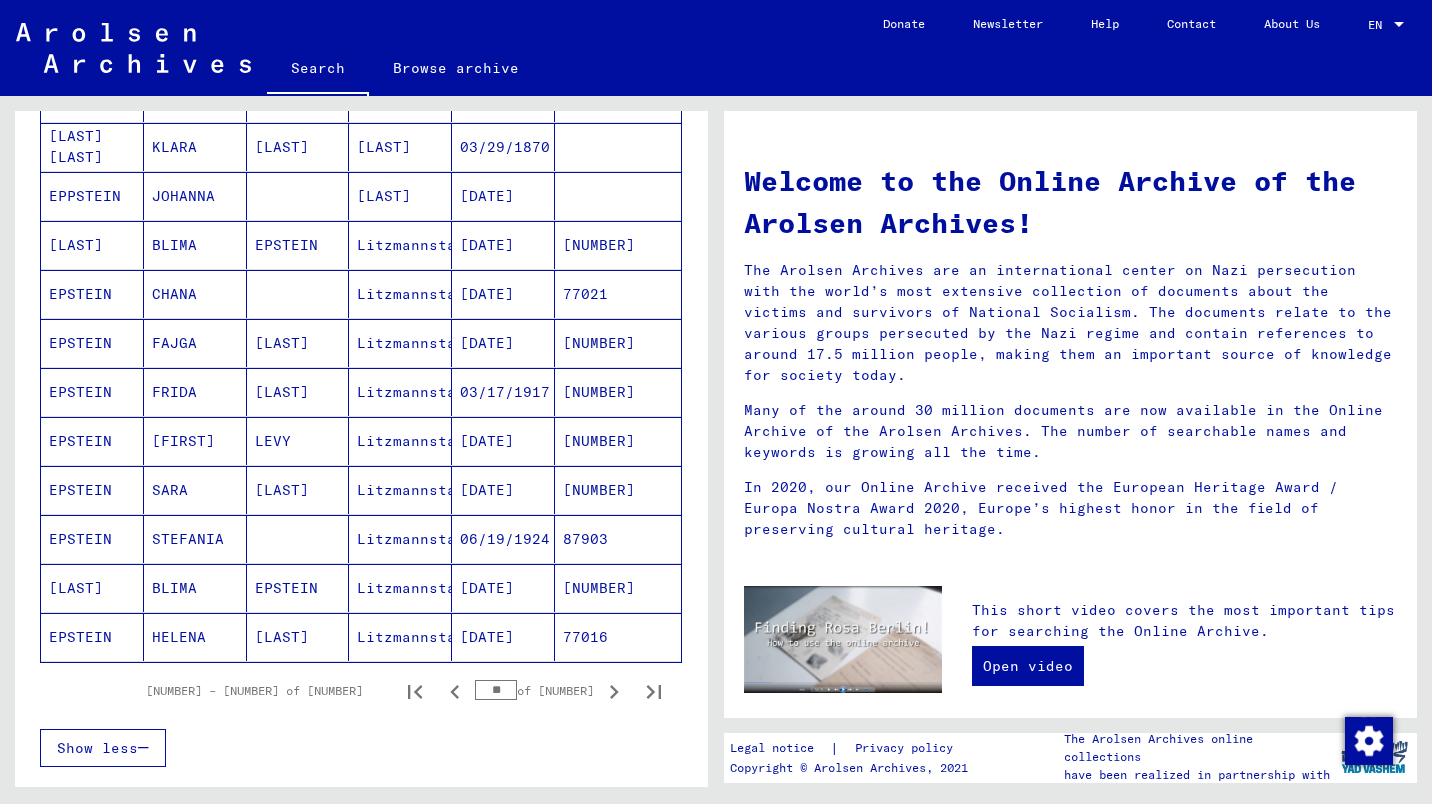 click 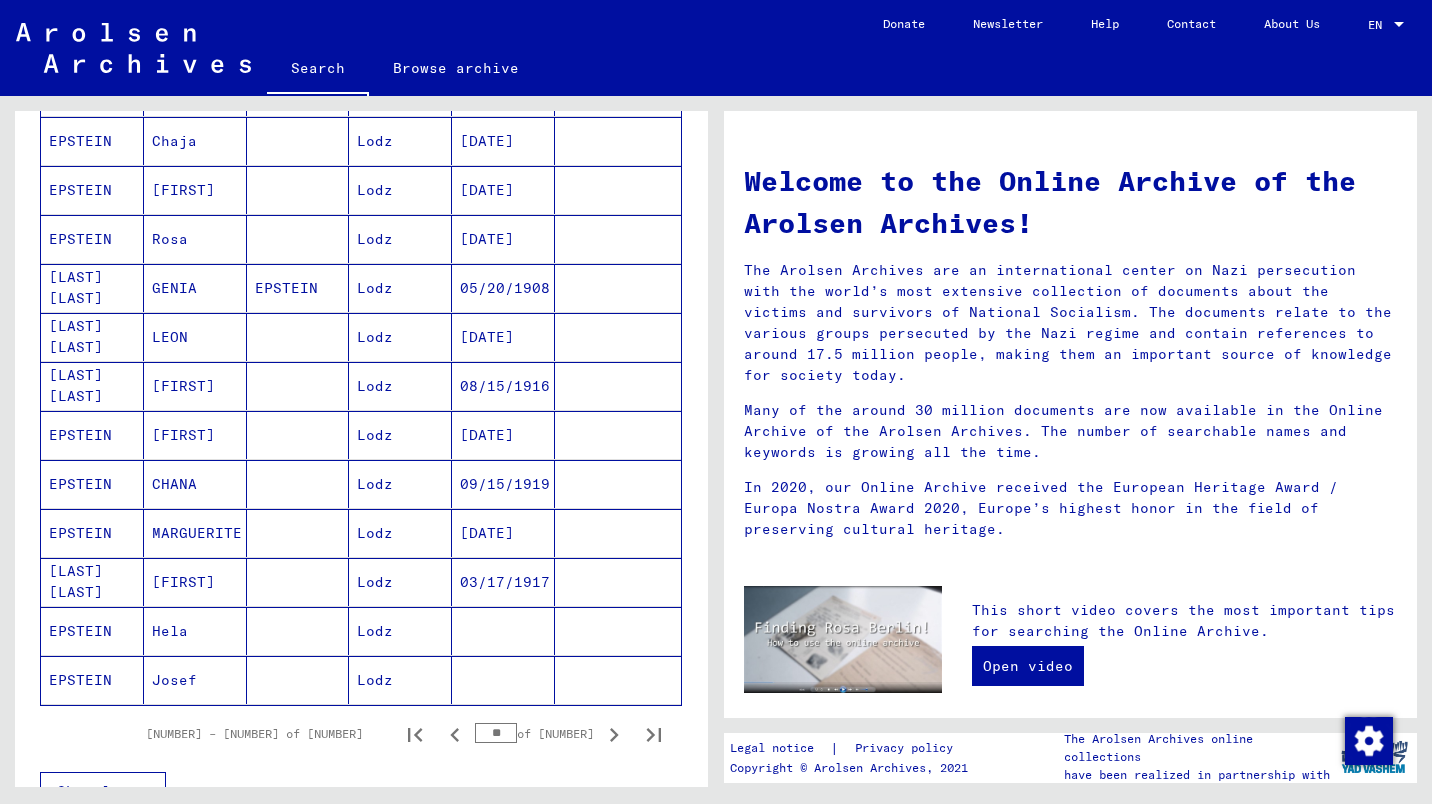 scroll, scrollTop: 935, scrollLeft: 0, axis: vertical 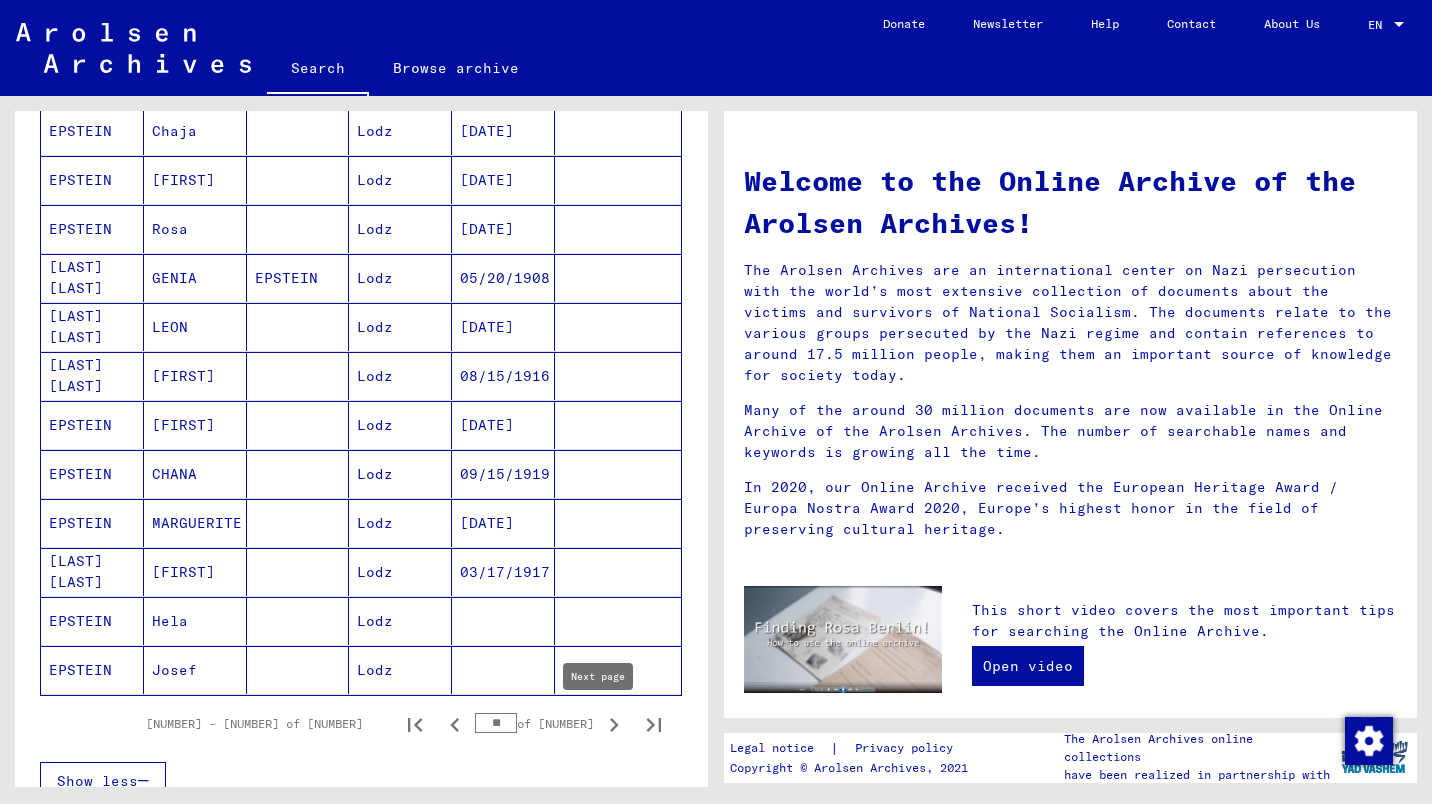 click 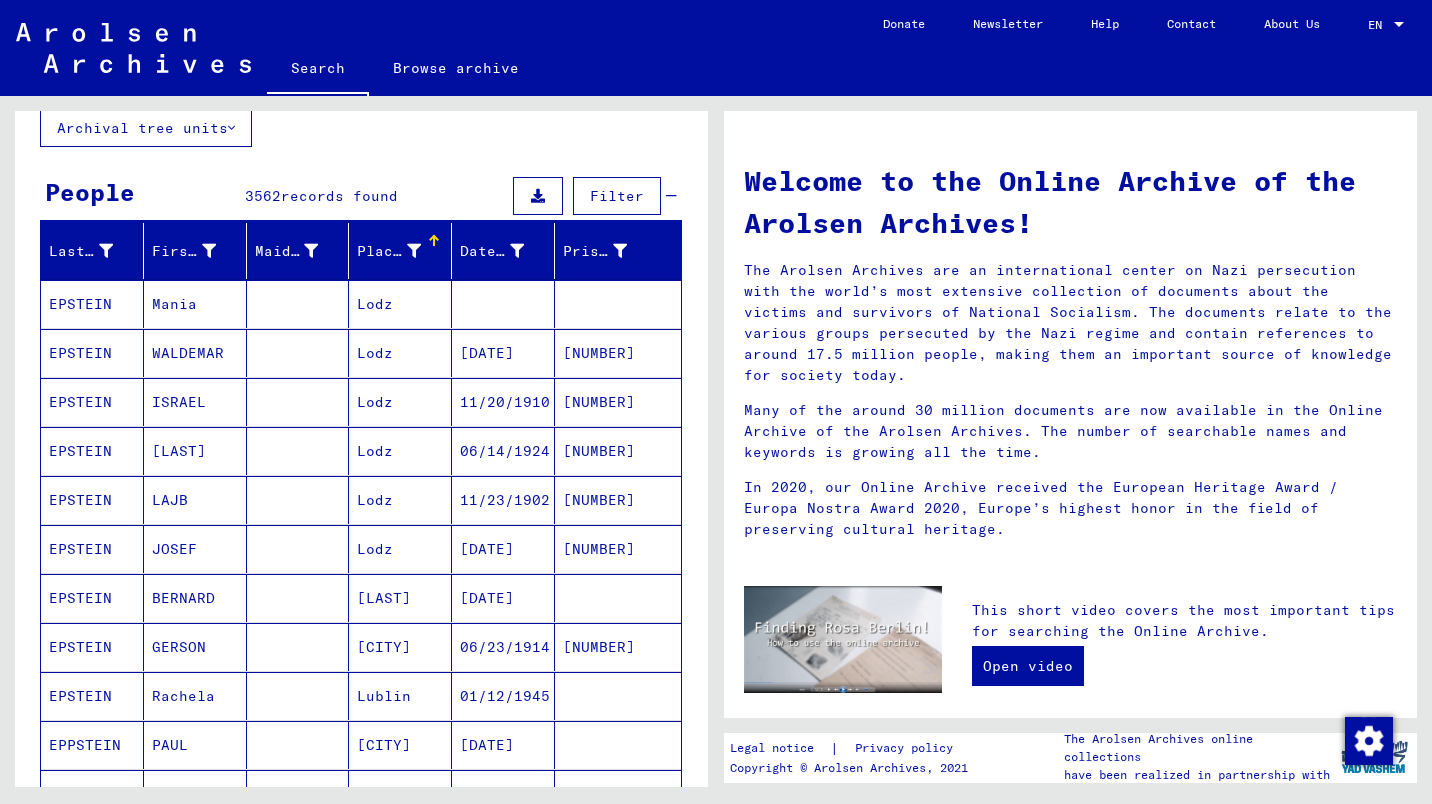 scroll, scrollTop: 117, scrollLeft: 0, axis: vertical 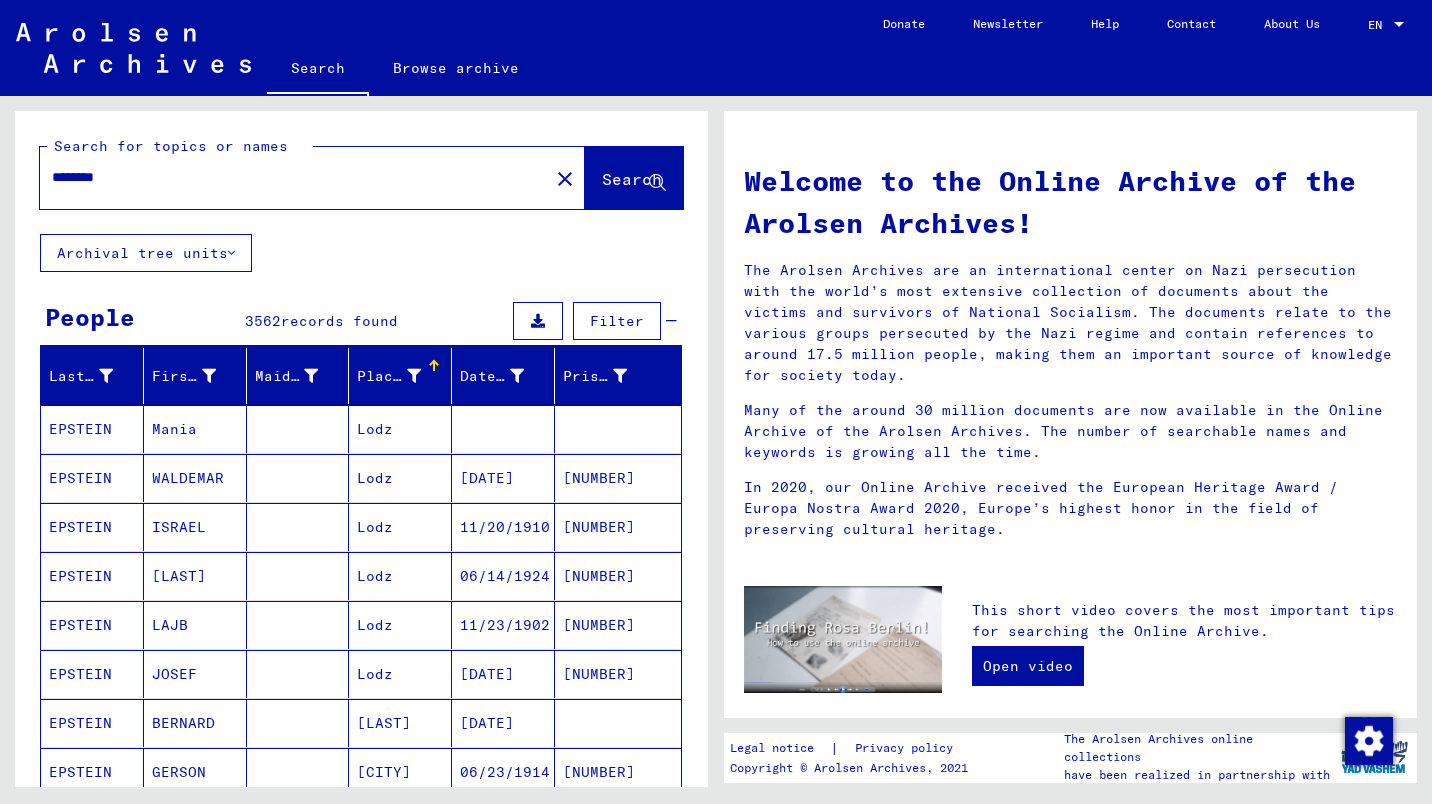 click on "********" at bounding box center (288, 177) 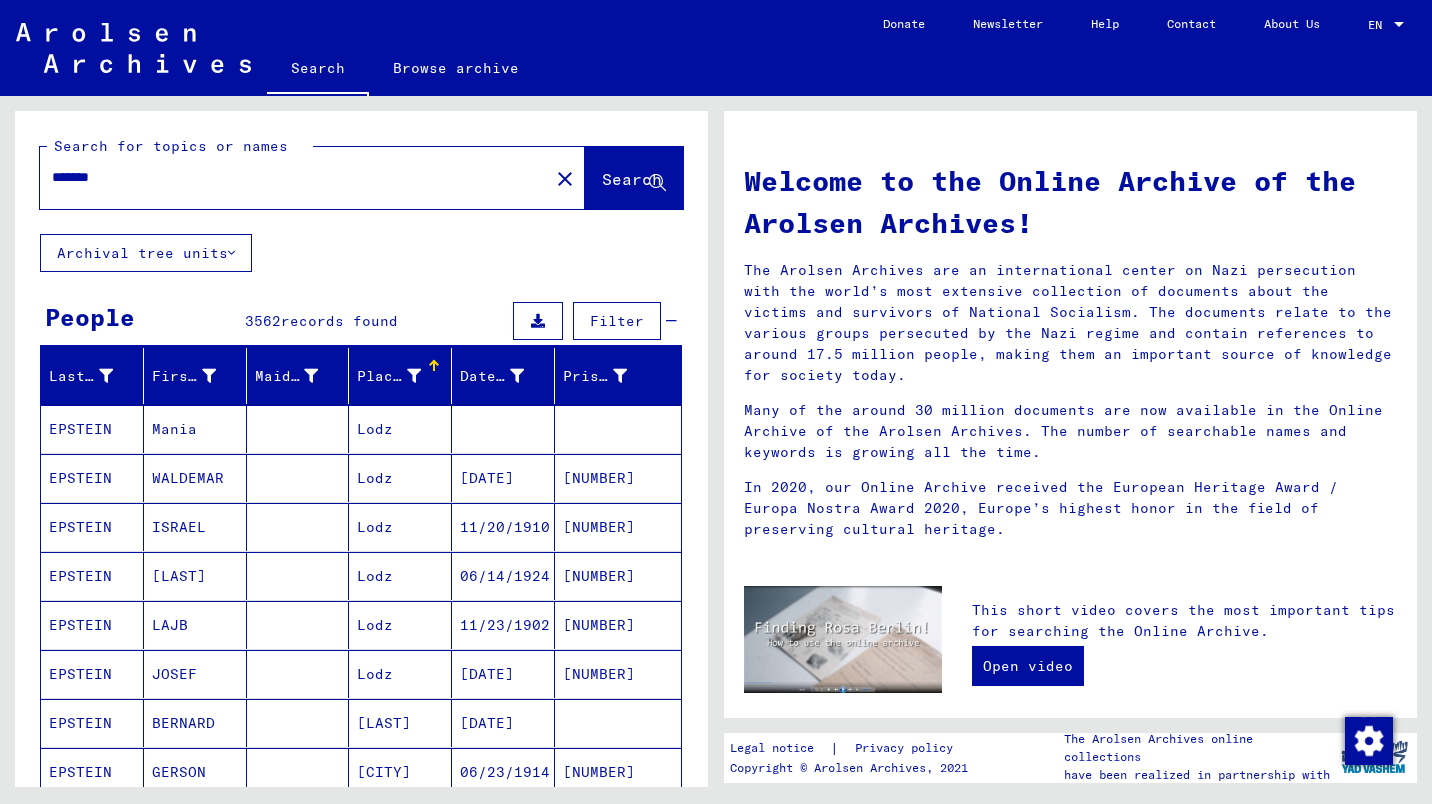 type on "*******" 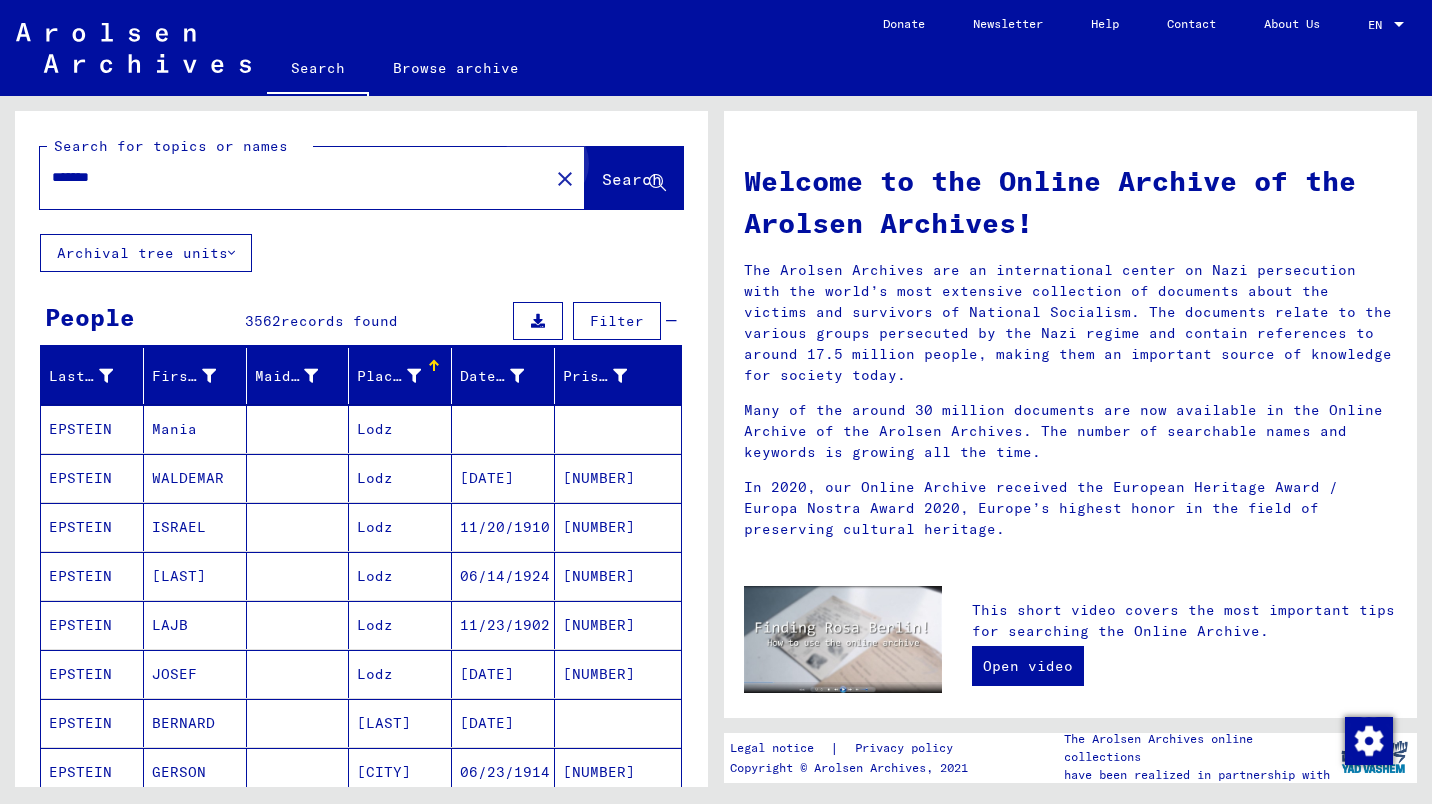 click on "Search" 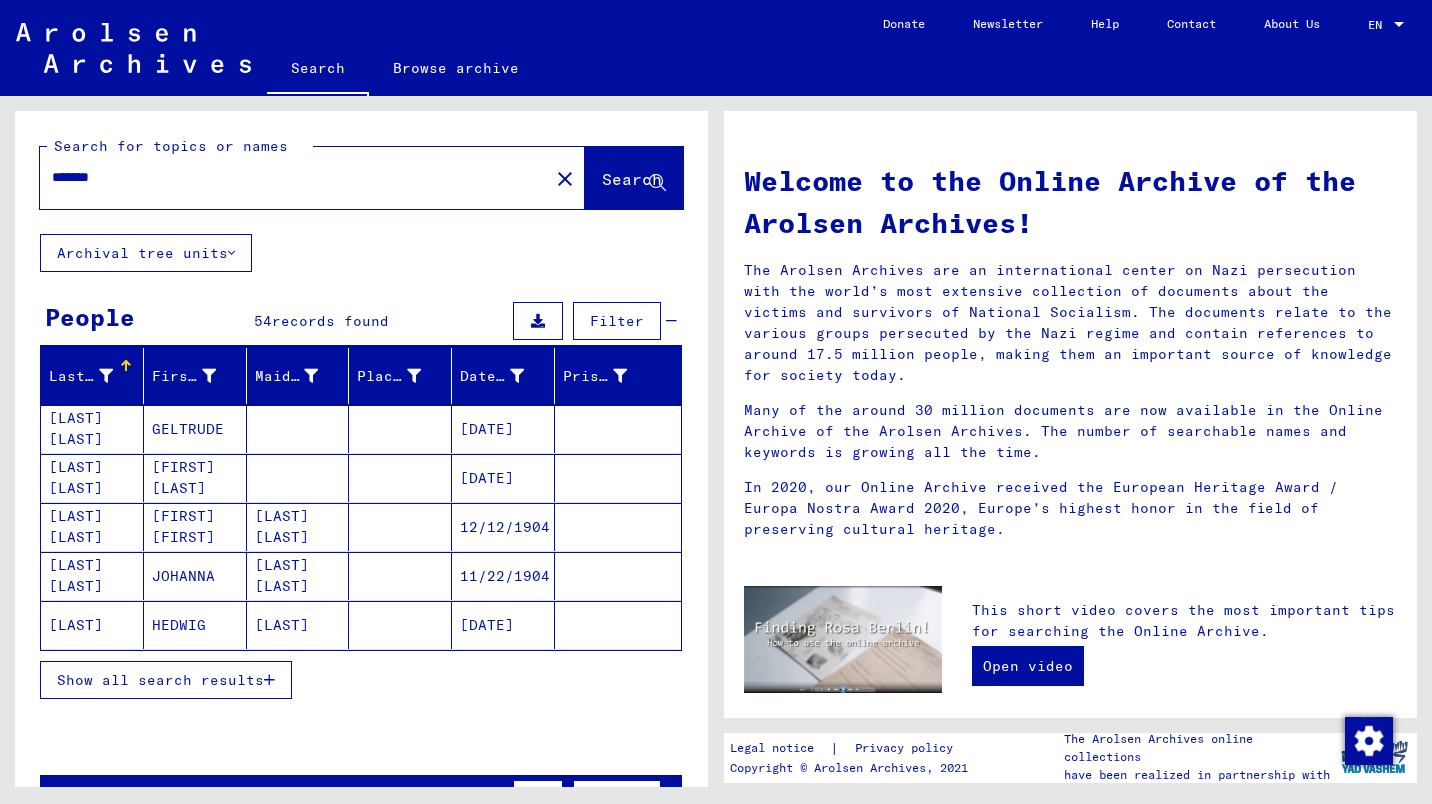 click at bounding box center [269, 680] 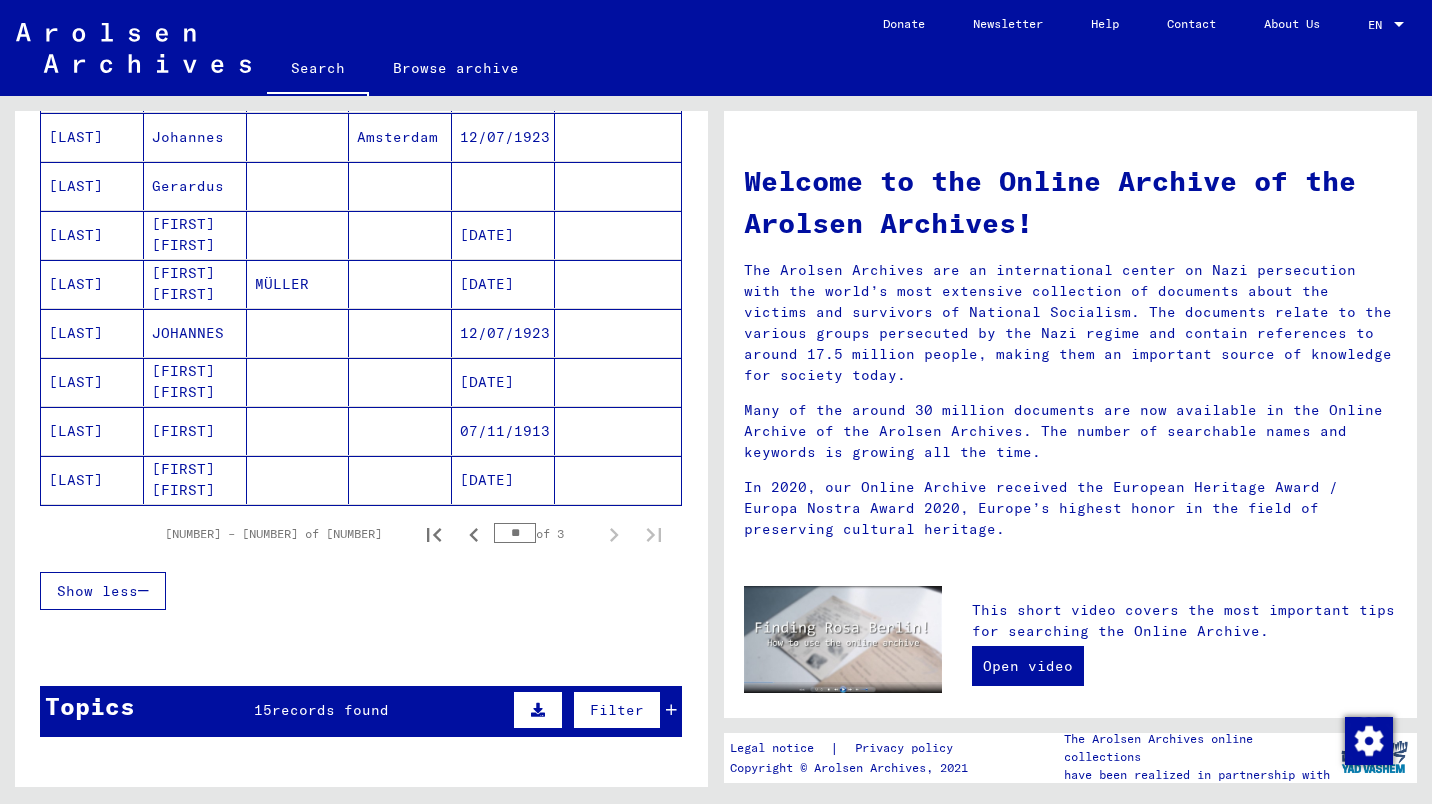 scroll, scrollTop: 1128, scrollLeft: 0, axis: vertical 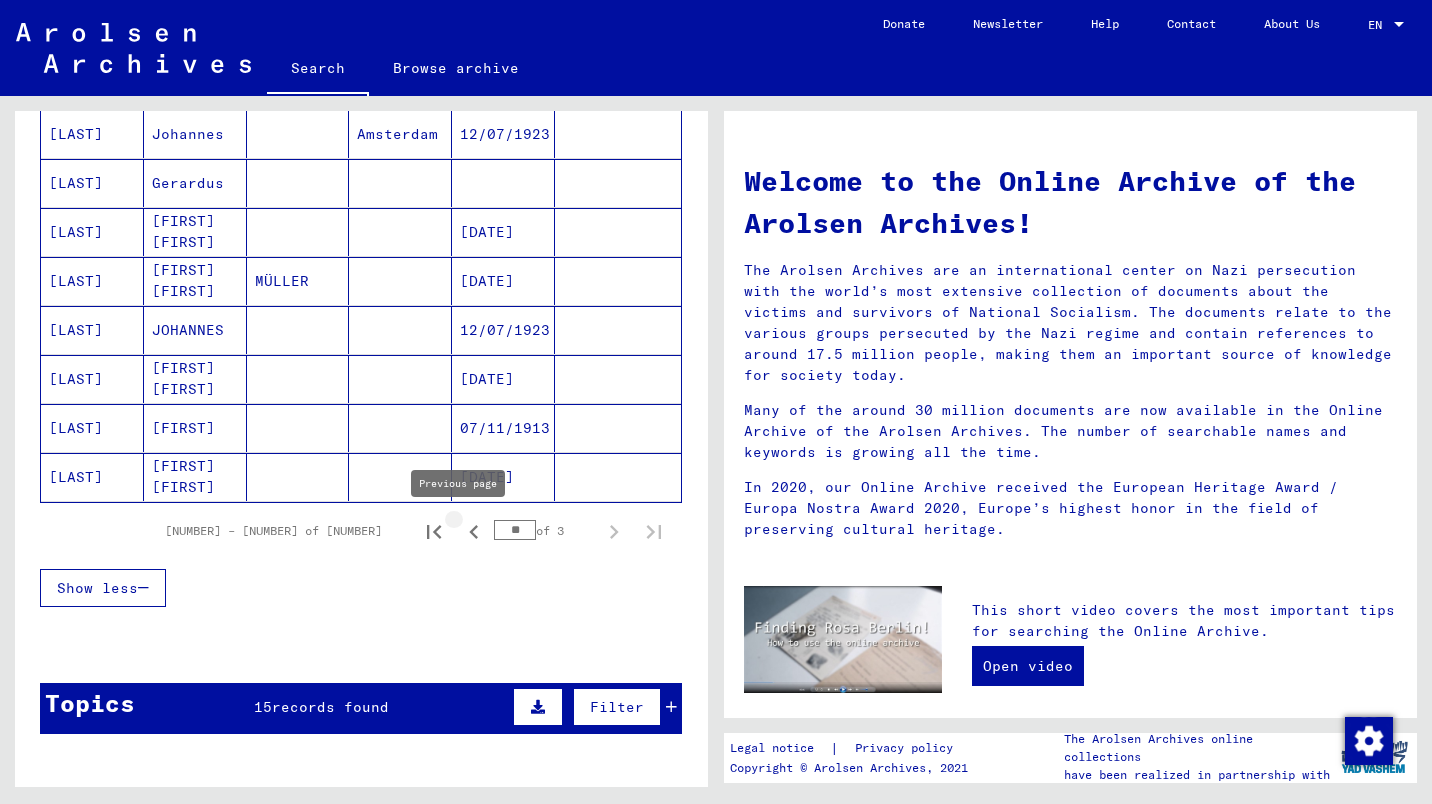 click 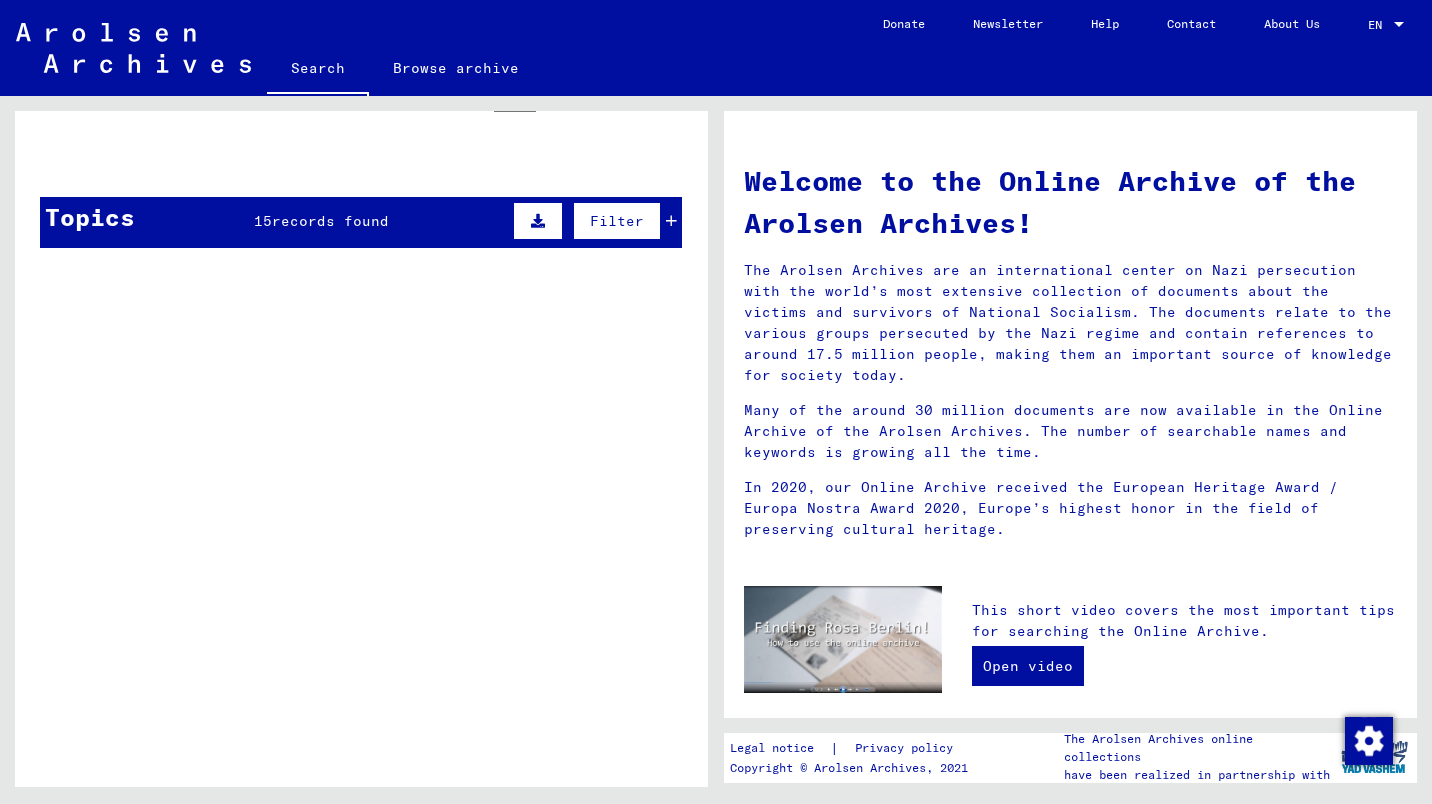 scroll, scrollTop: 123, scrollLeft: 0, axis: vertical 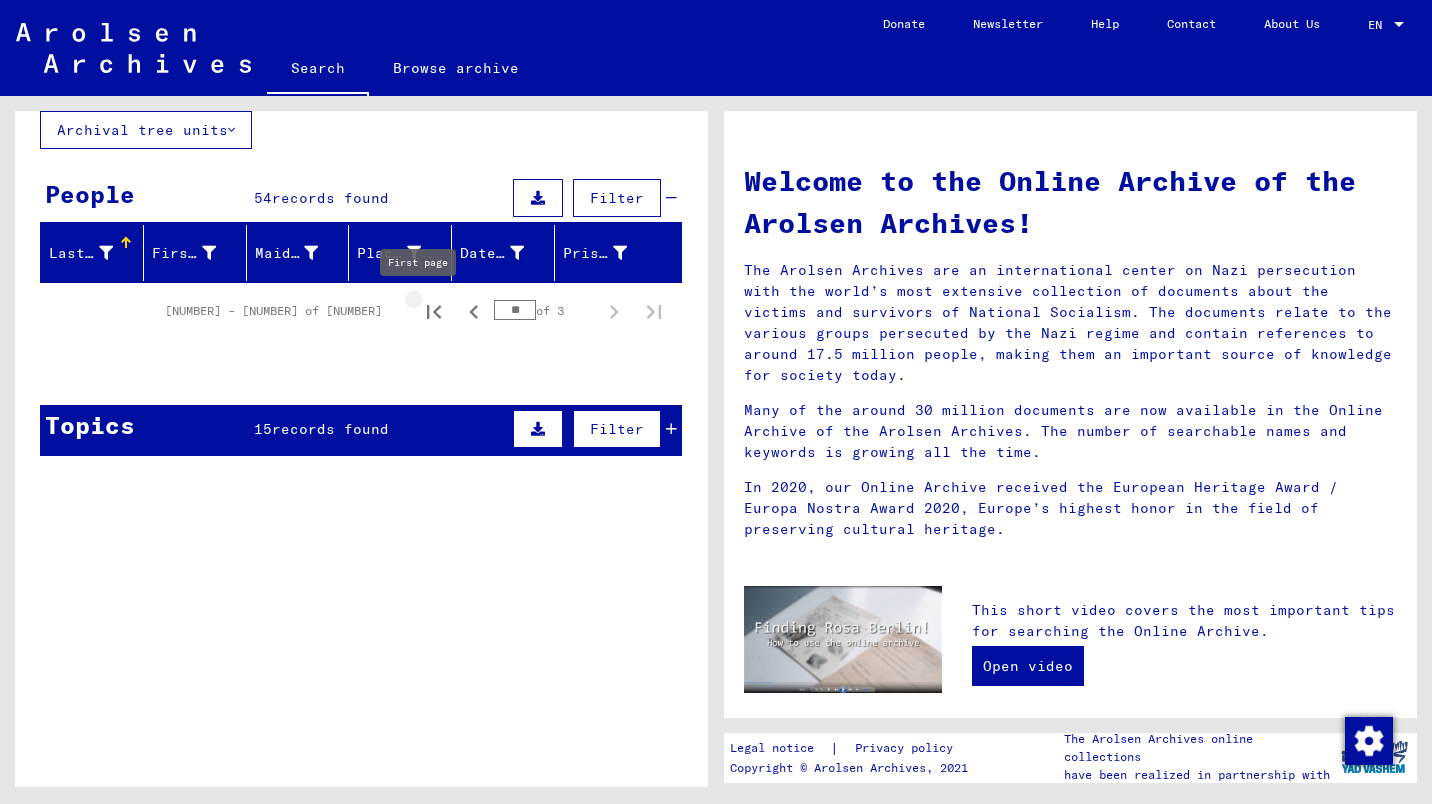 click 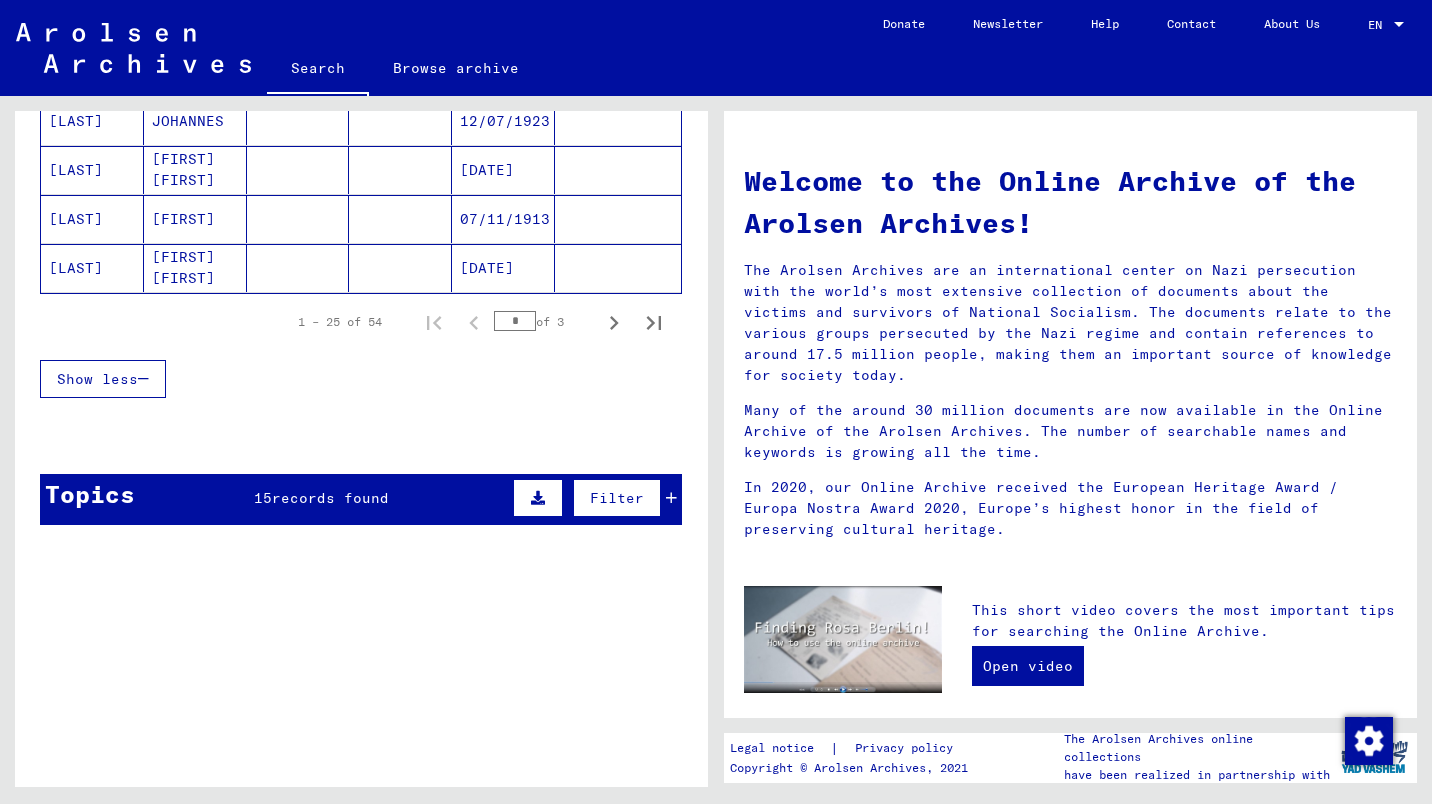scroll, scrollTop: 1327, scrollLeft: 0, axis: vertical 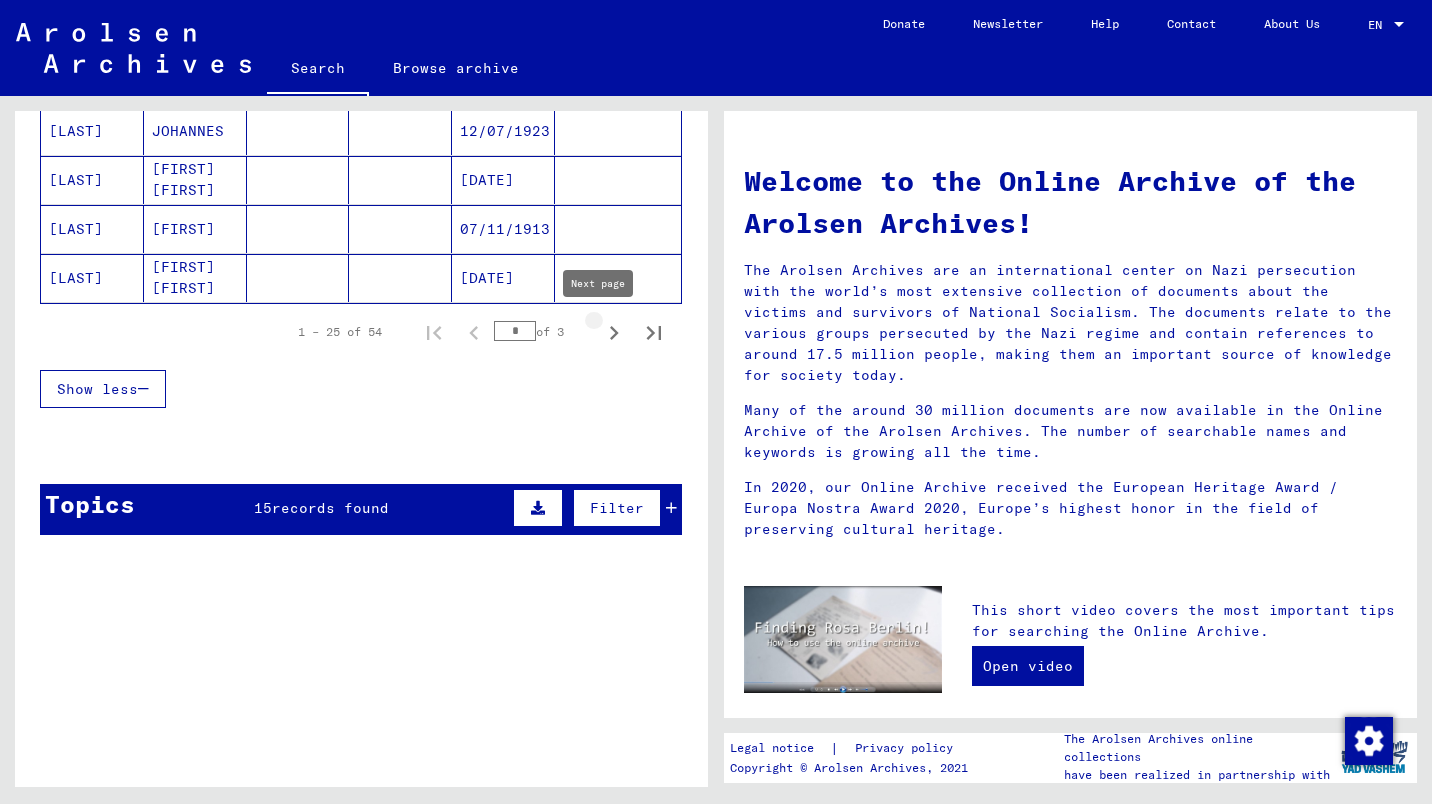 click 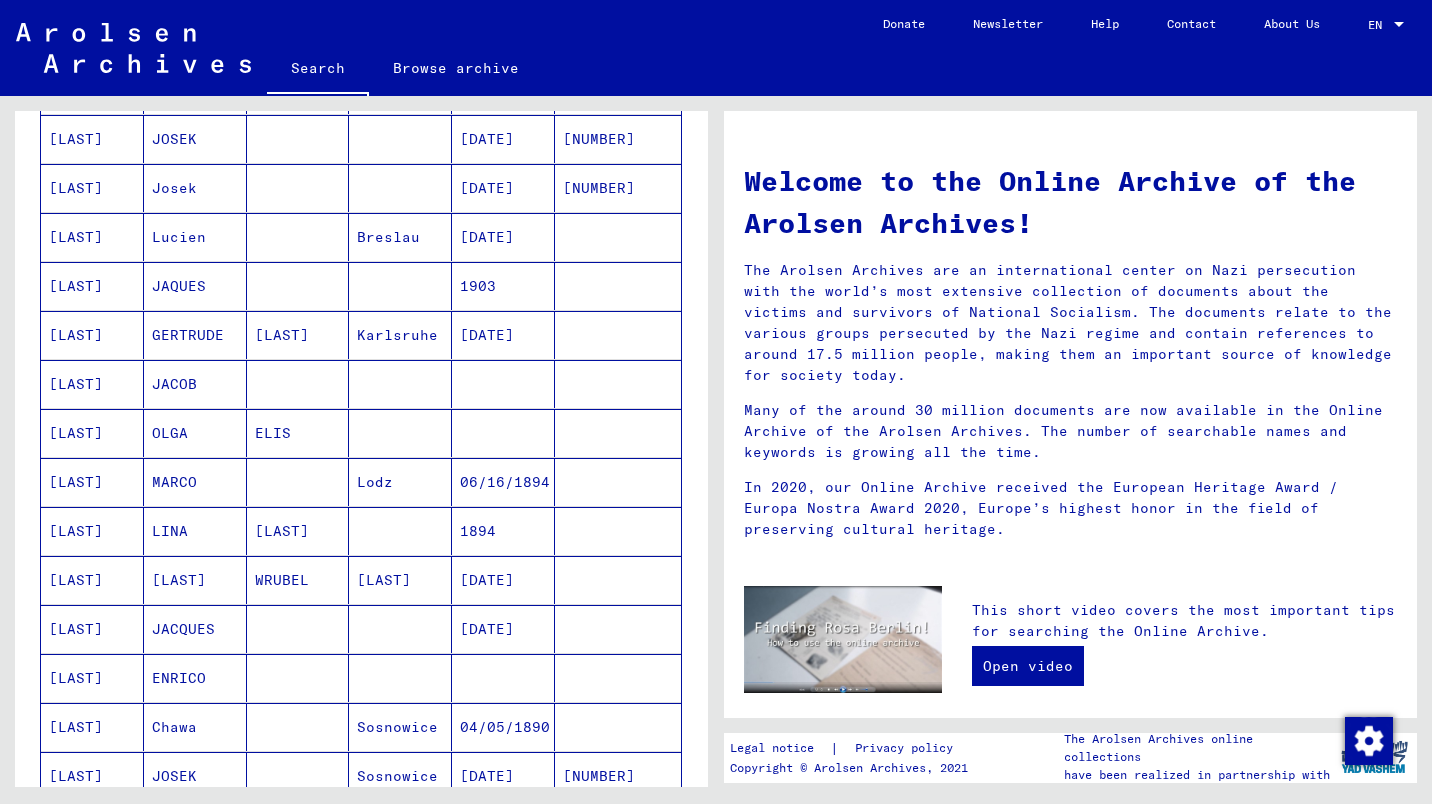 scroll, scrollTop: 830, scrollLeft: 0, axis: vertical 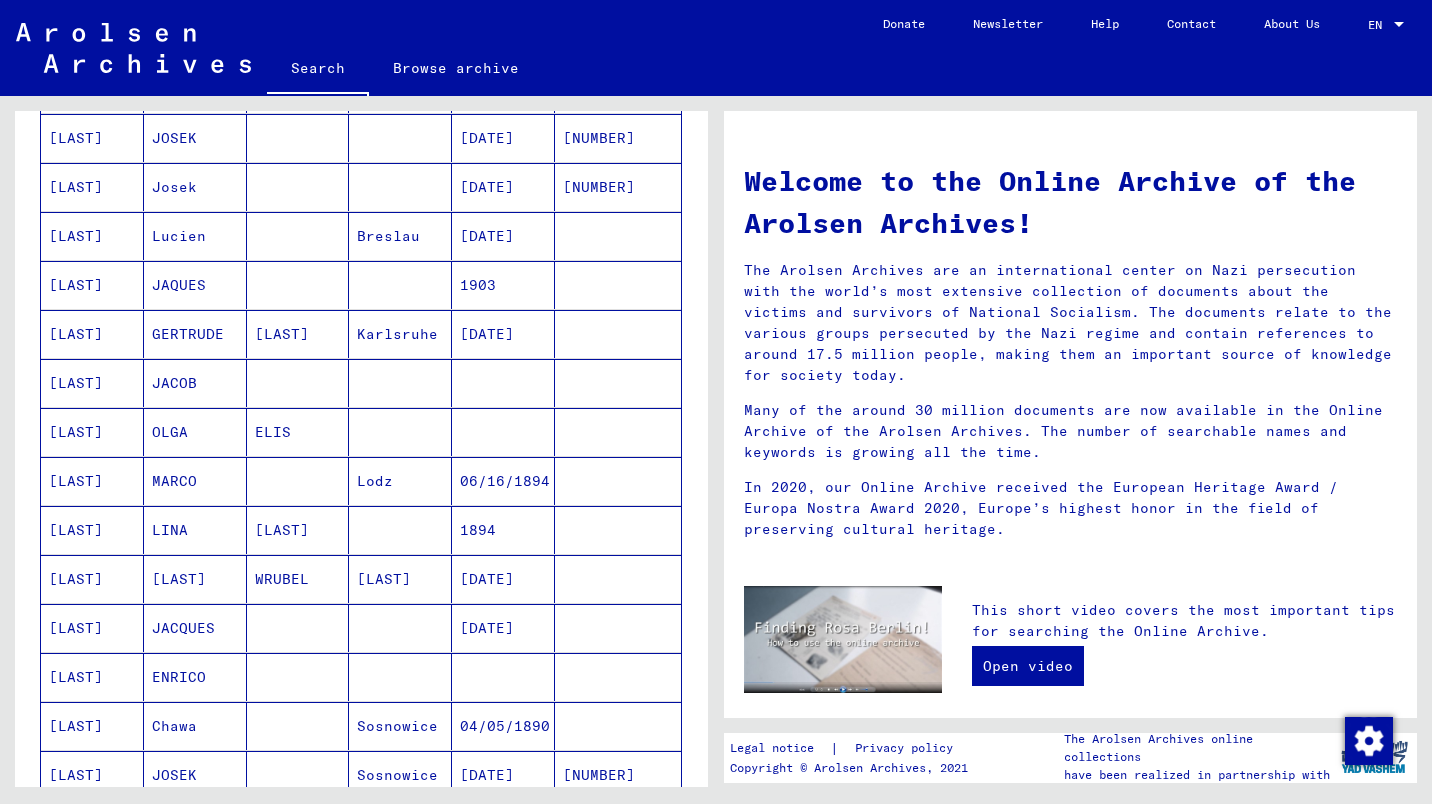 click on "[LAST]" at bounding box center (92, 187) 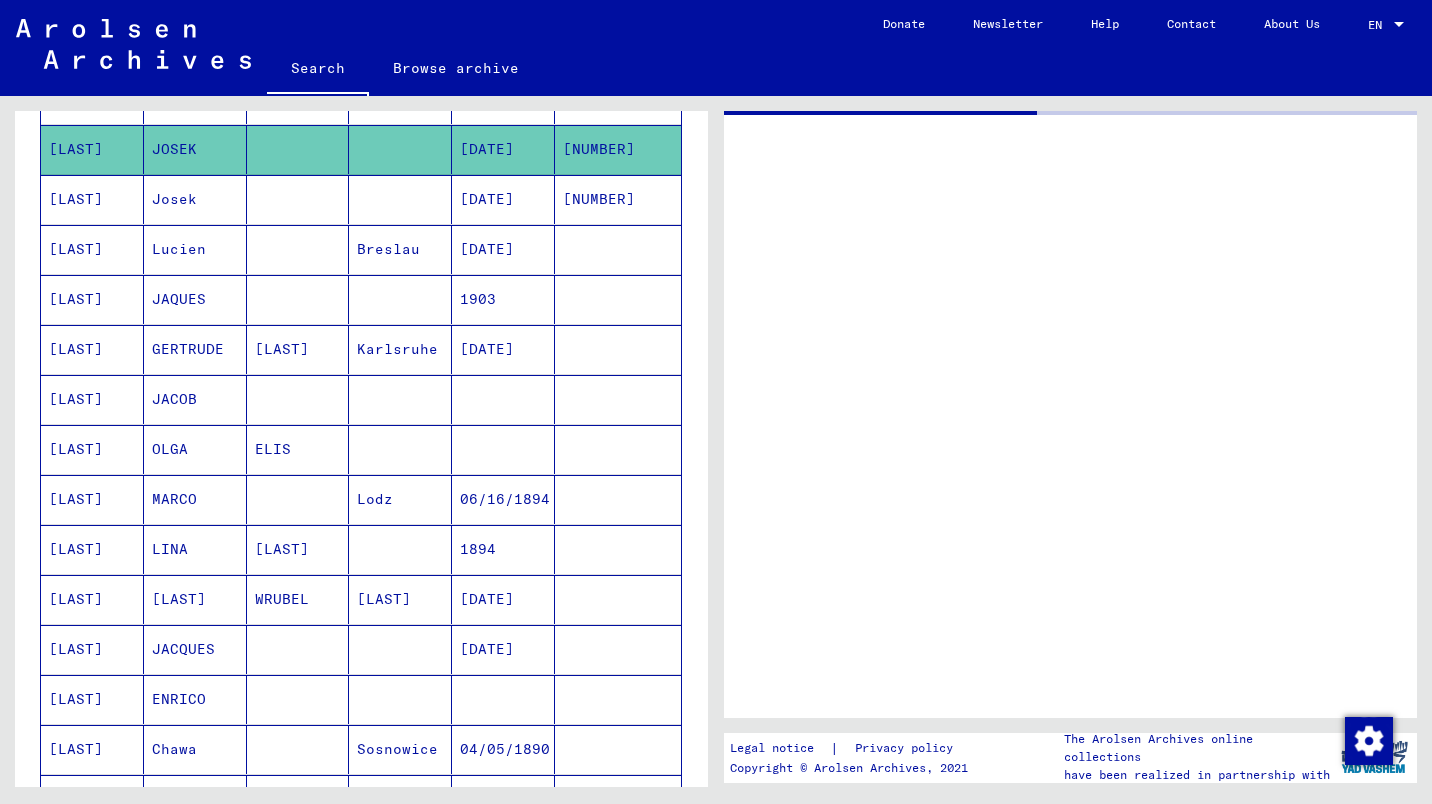 scroll, scrollTop: 840, scrollLeft: 0, axis: vertical 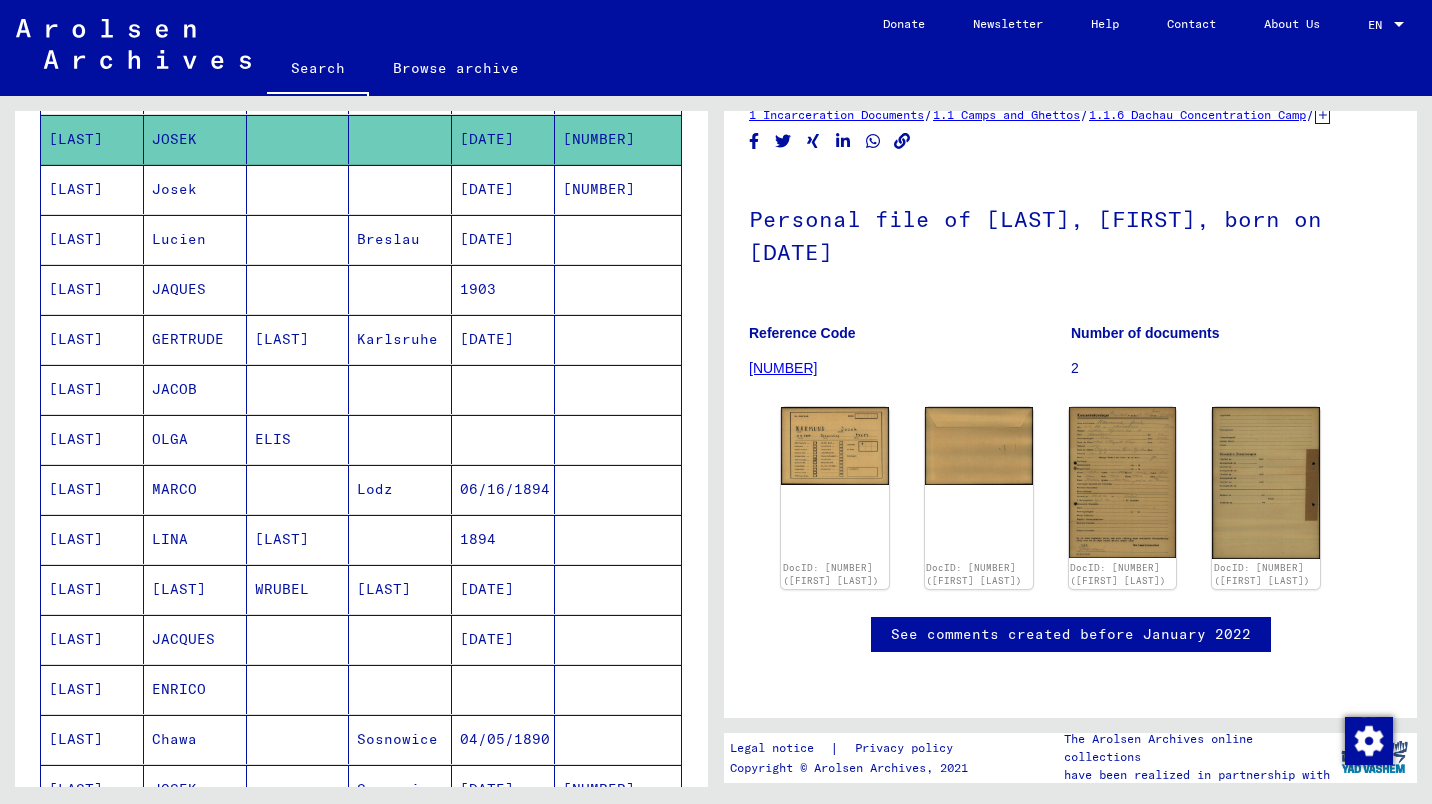 click 